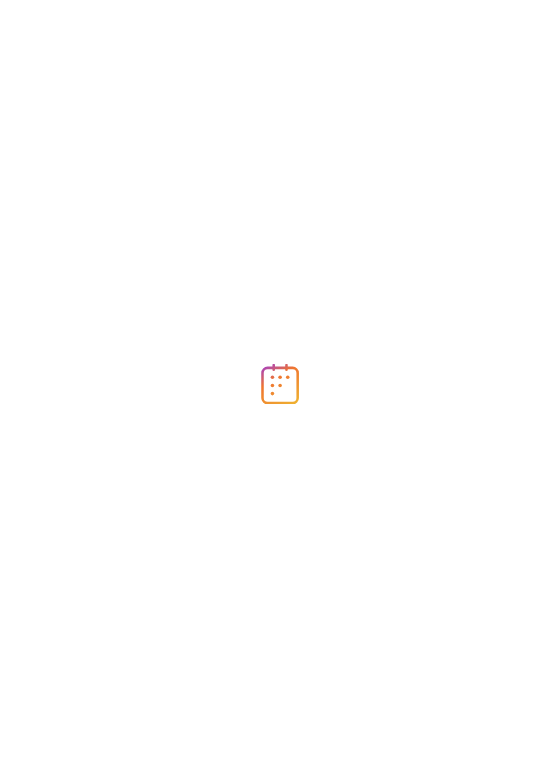 scroll, scrollTop: 0, scrollLeft: 0, axis: both 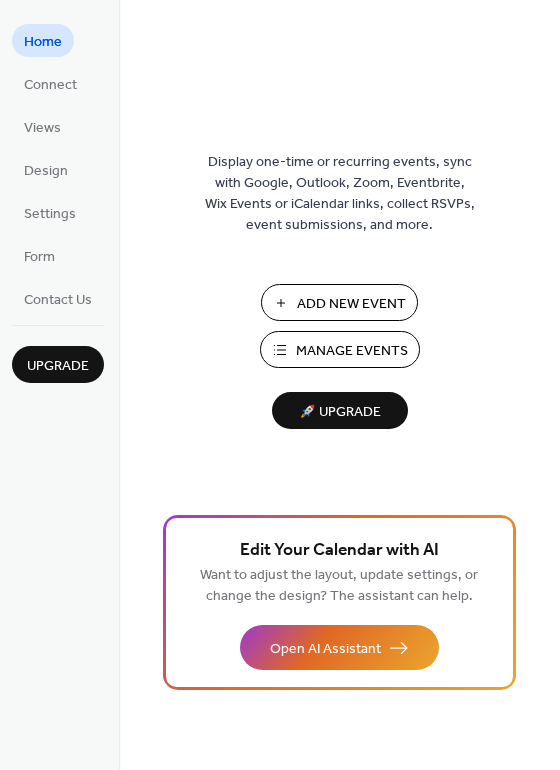 click on "Manage Events" at bounding box center (352, 351) 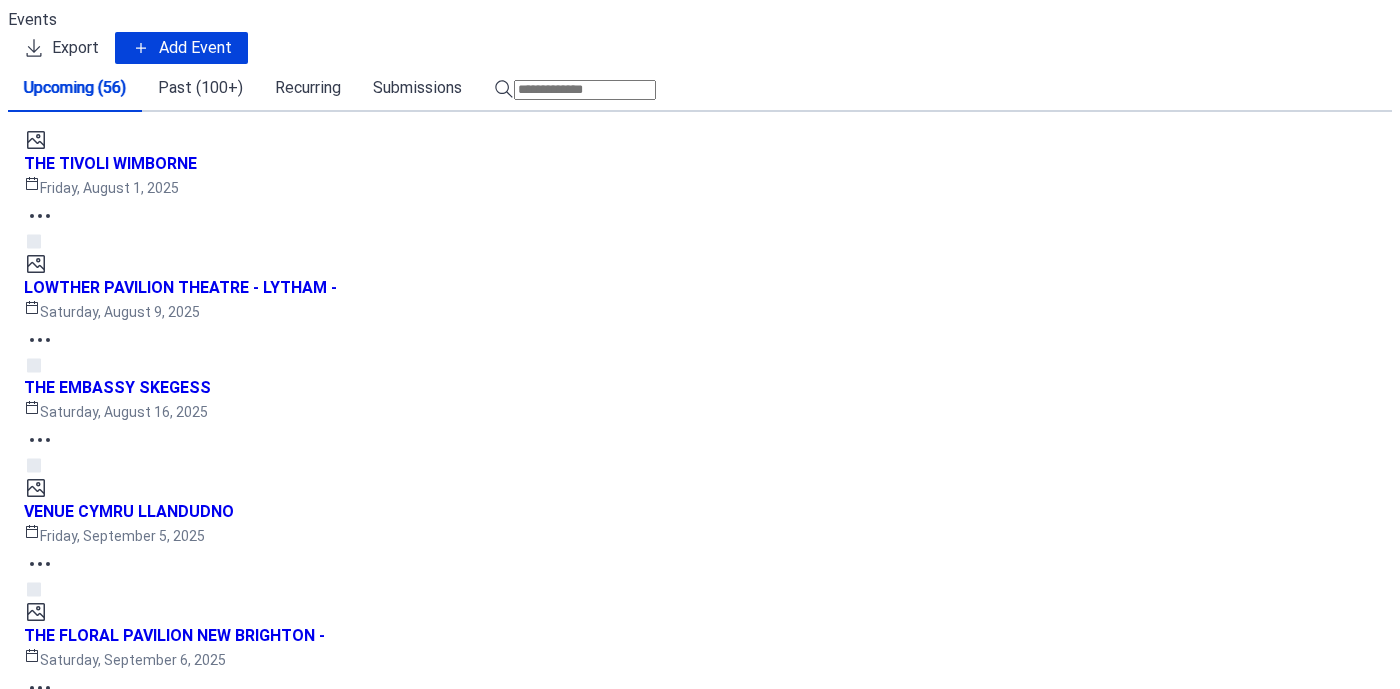 scroll, scrollTop: 0, scrollLeft: 0, axis: both 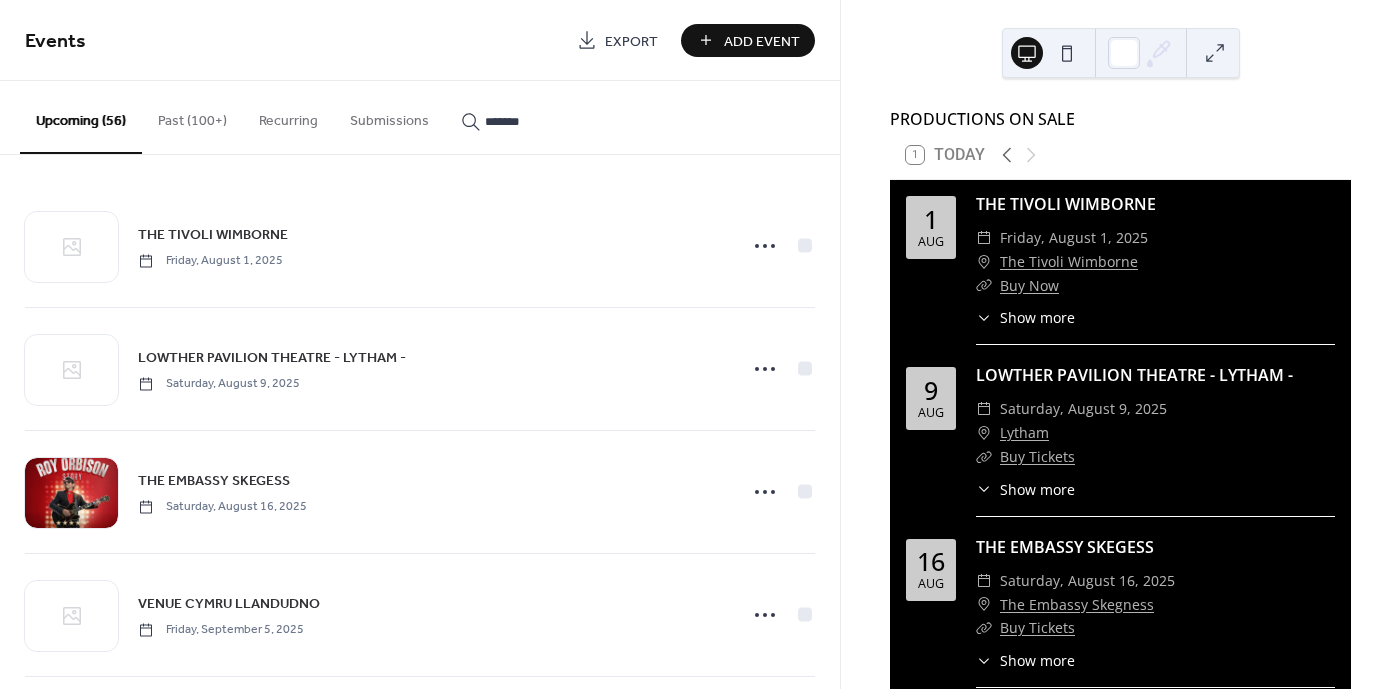 type on "*******" 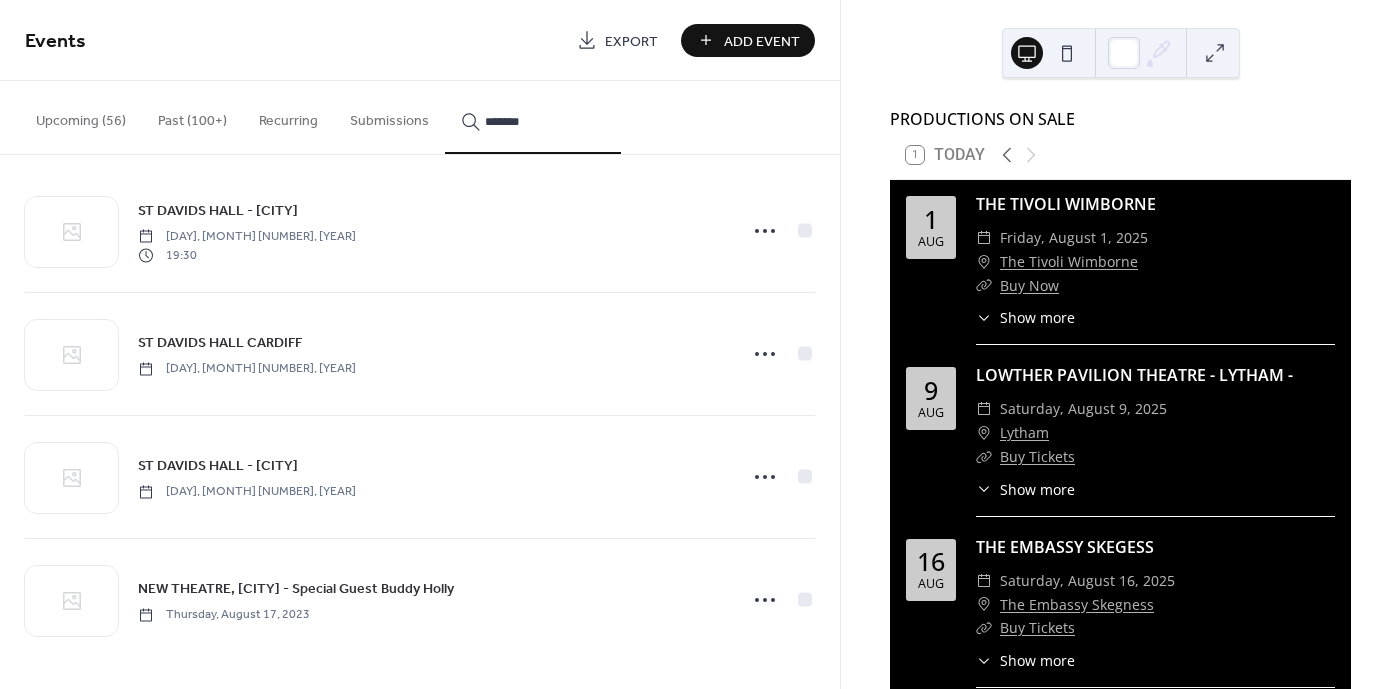 scroll, scrollTop: 17, scrollLeft: 0, axis: vertical 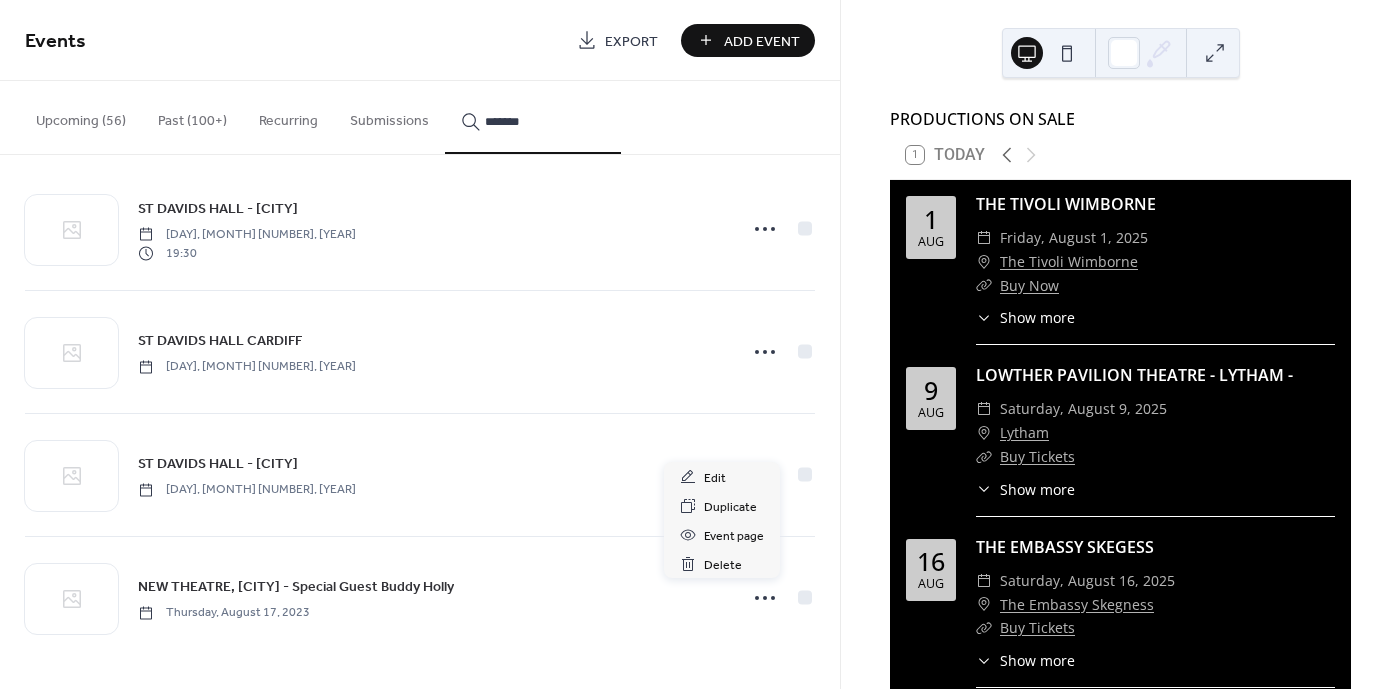 click 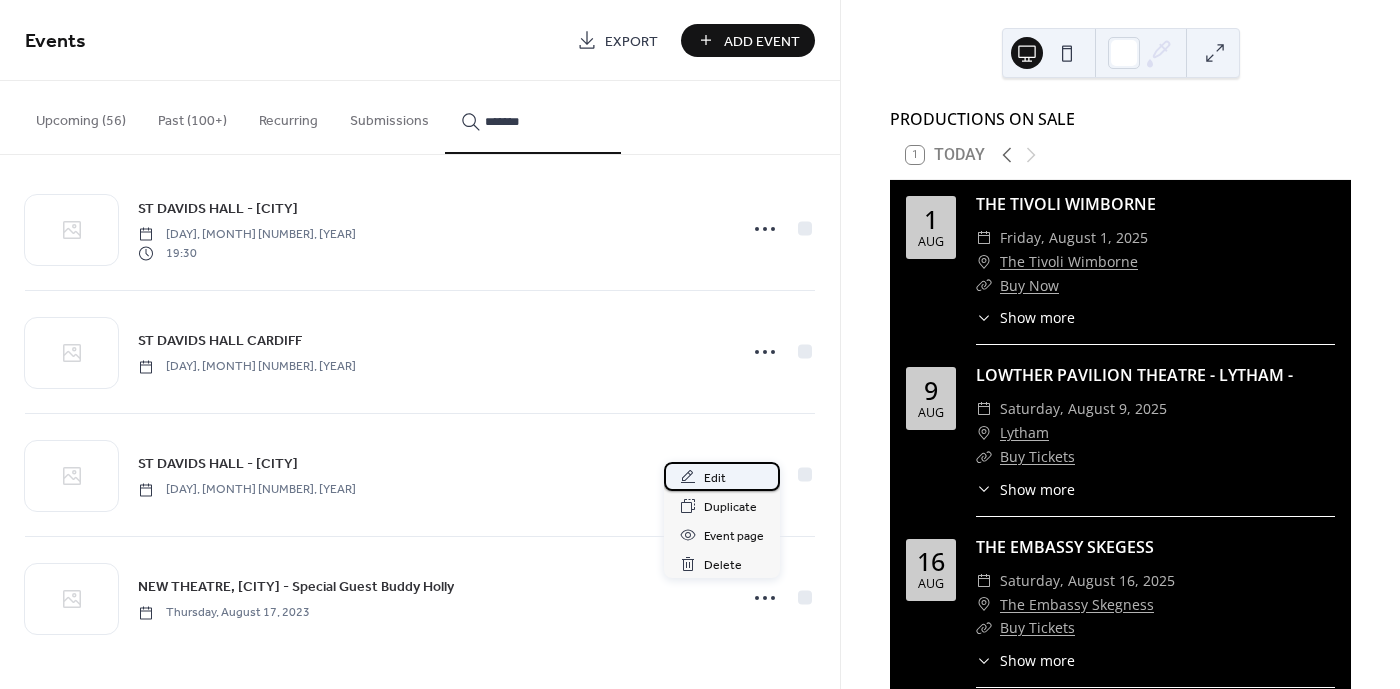 click on "Edit" at bounding box center [715, 478] 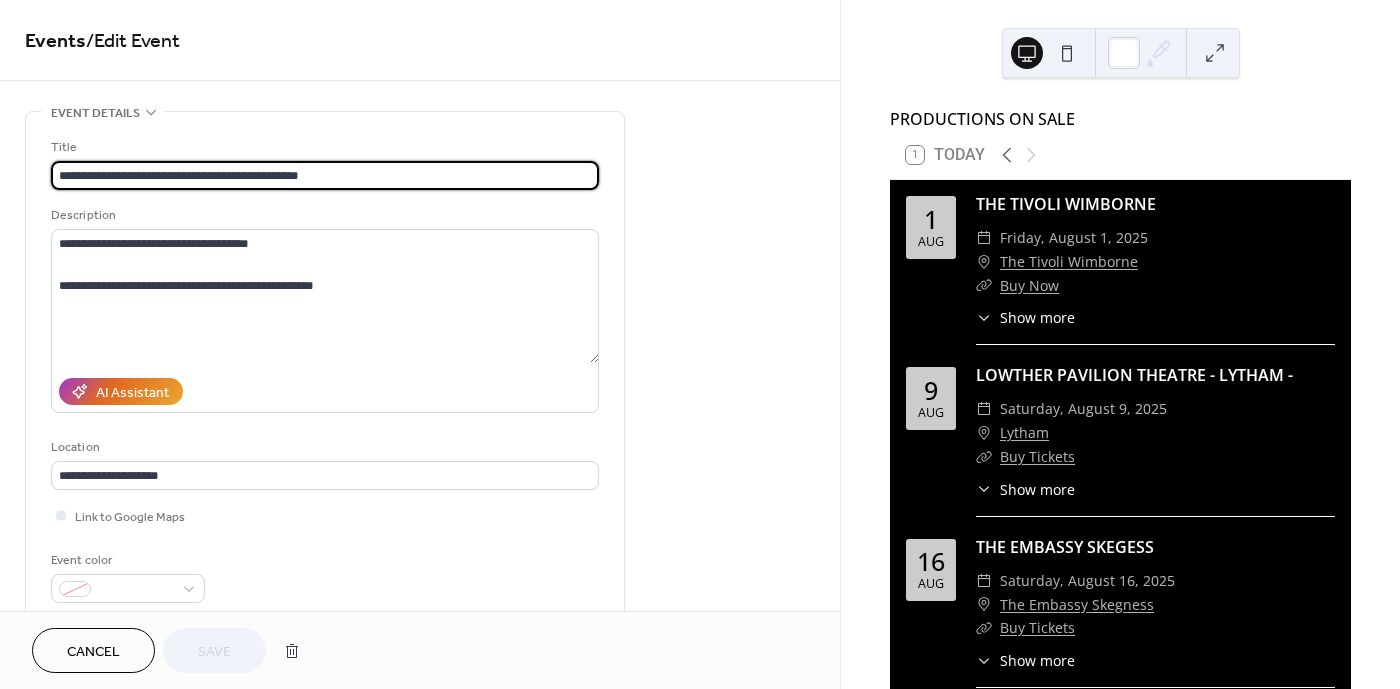 scroll, scrollTop: 1, scrollLeft: 0, axis: vertical 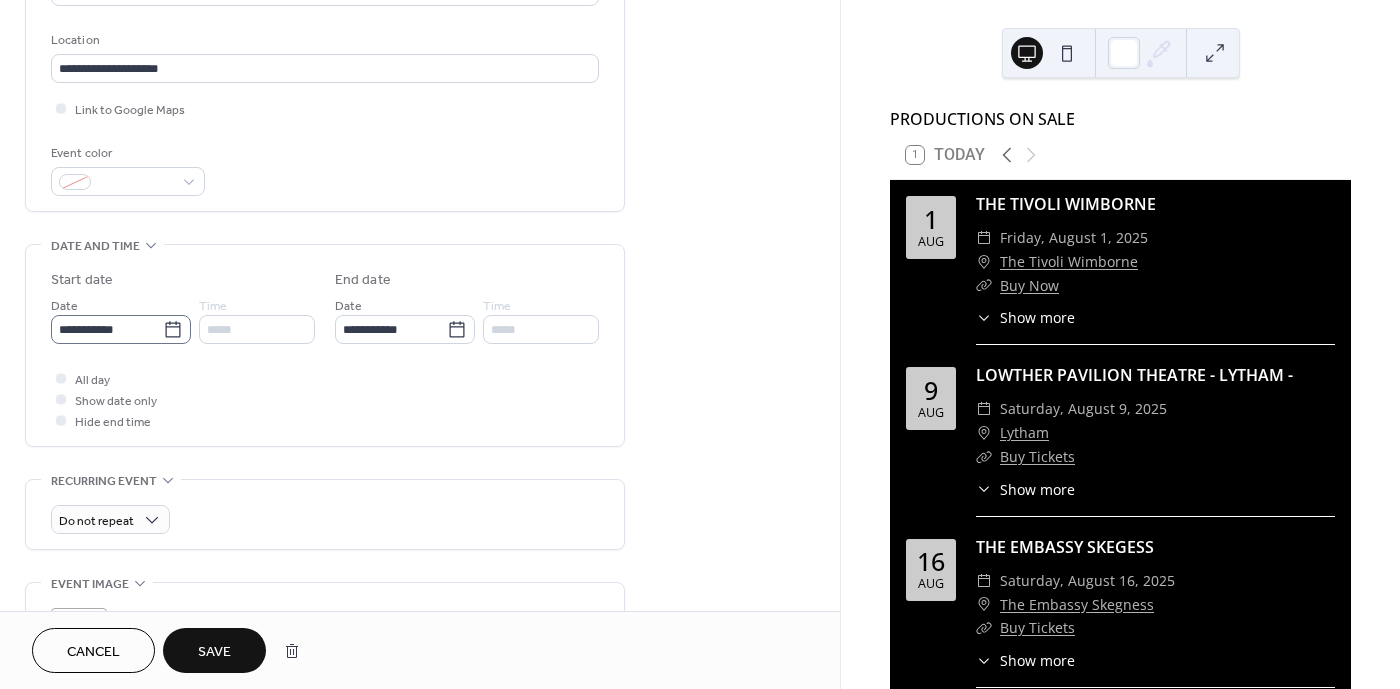 type on "**********" 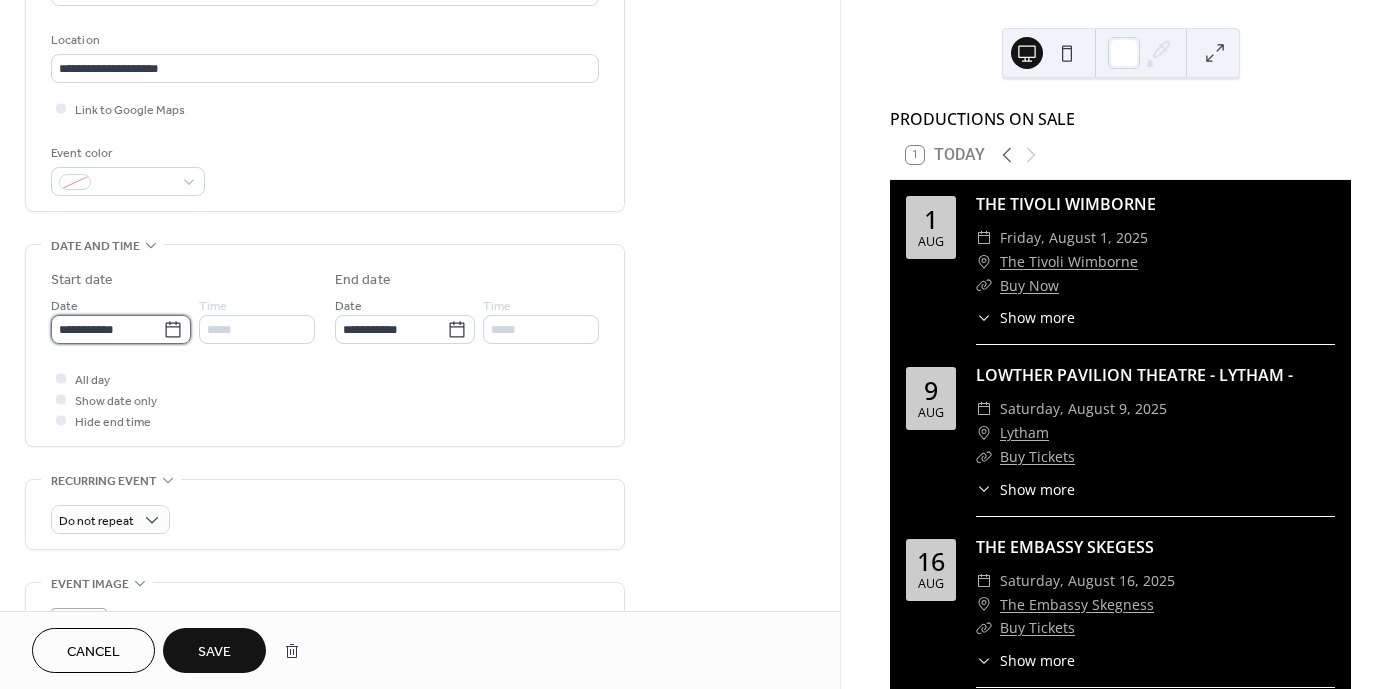 click on "**********" at bounding box center (107, 329) 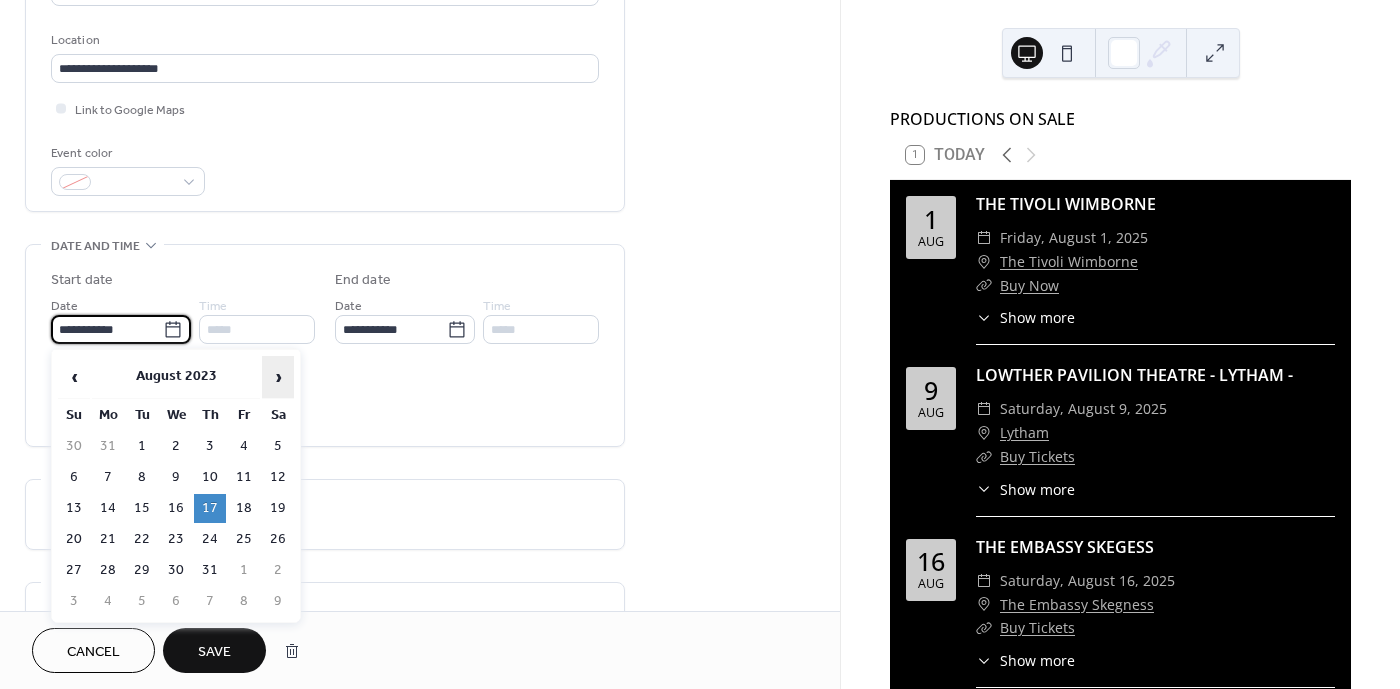 click on "›" at bounding box center [278, 377] 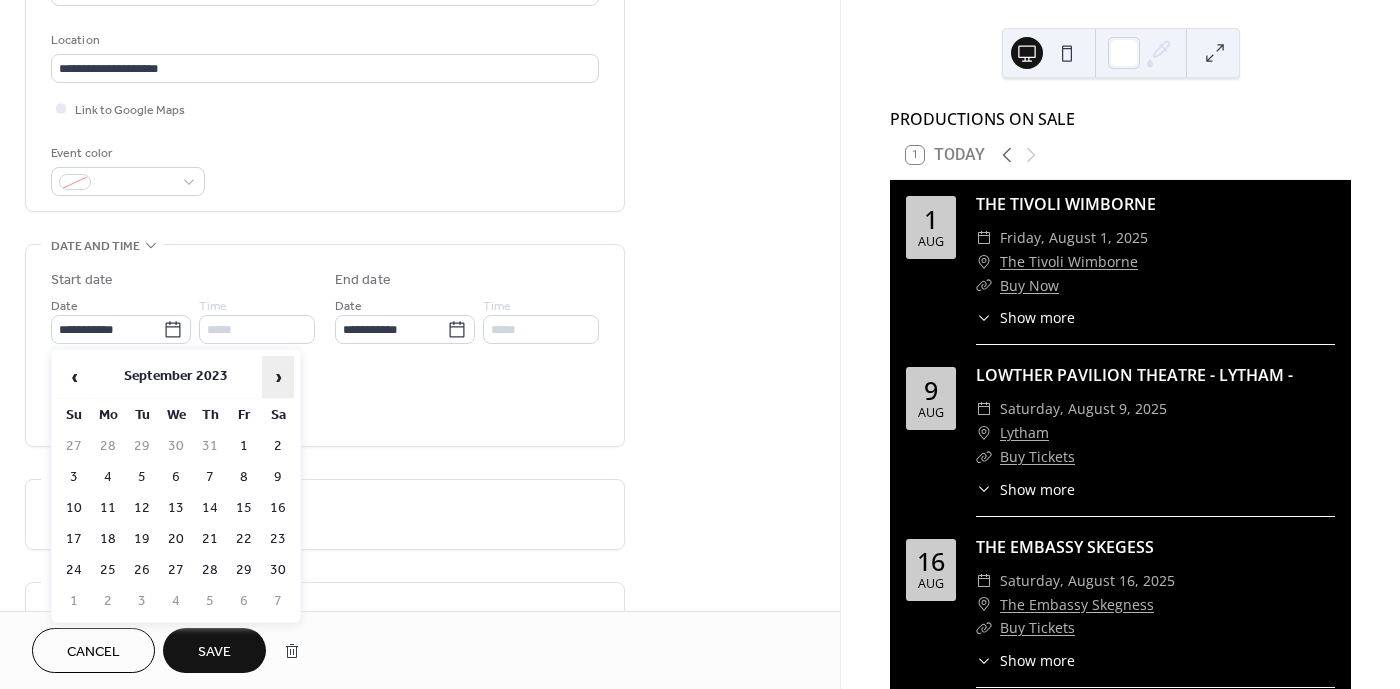 click on "›" at bounding box center (278, 377) 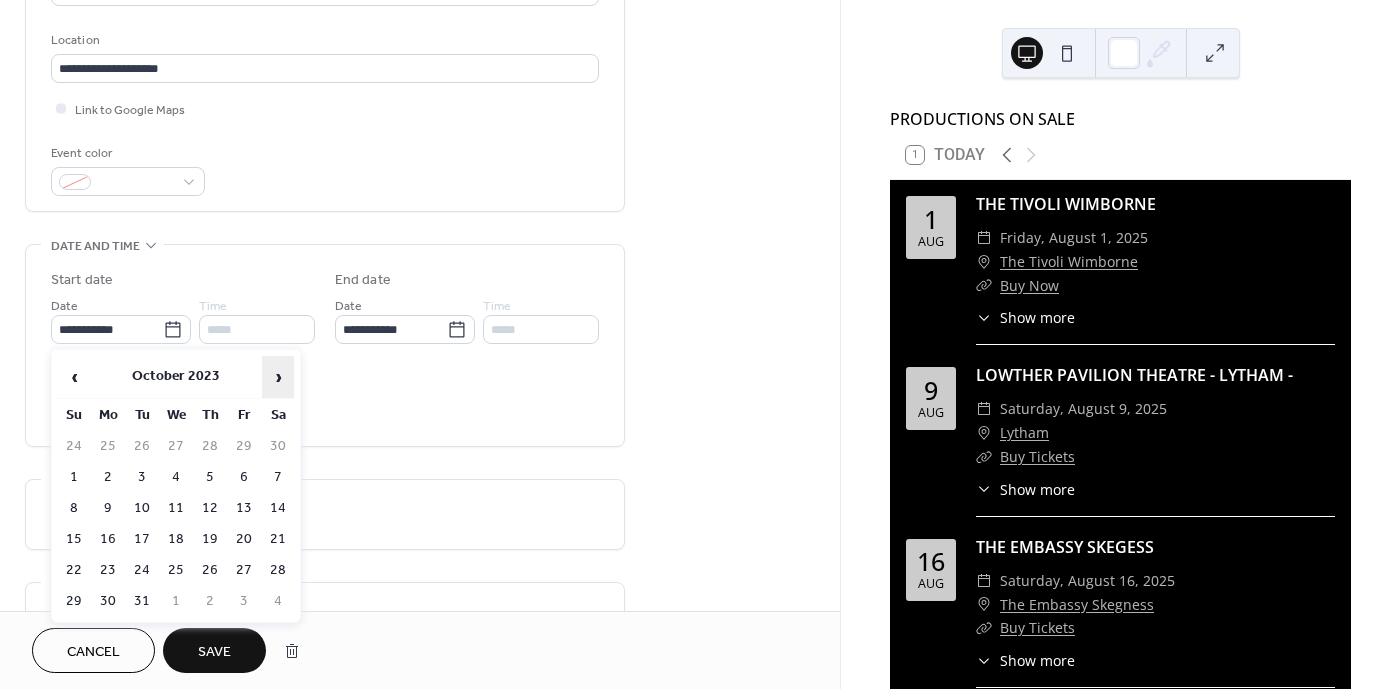 click on "›" at bounding box center (278, 377) 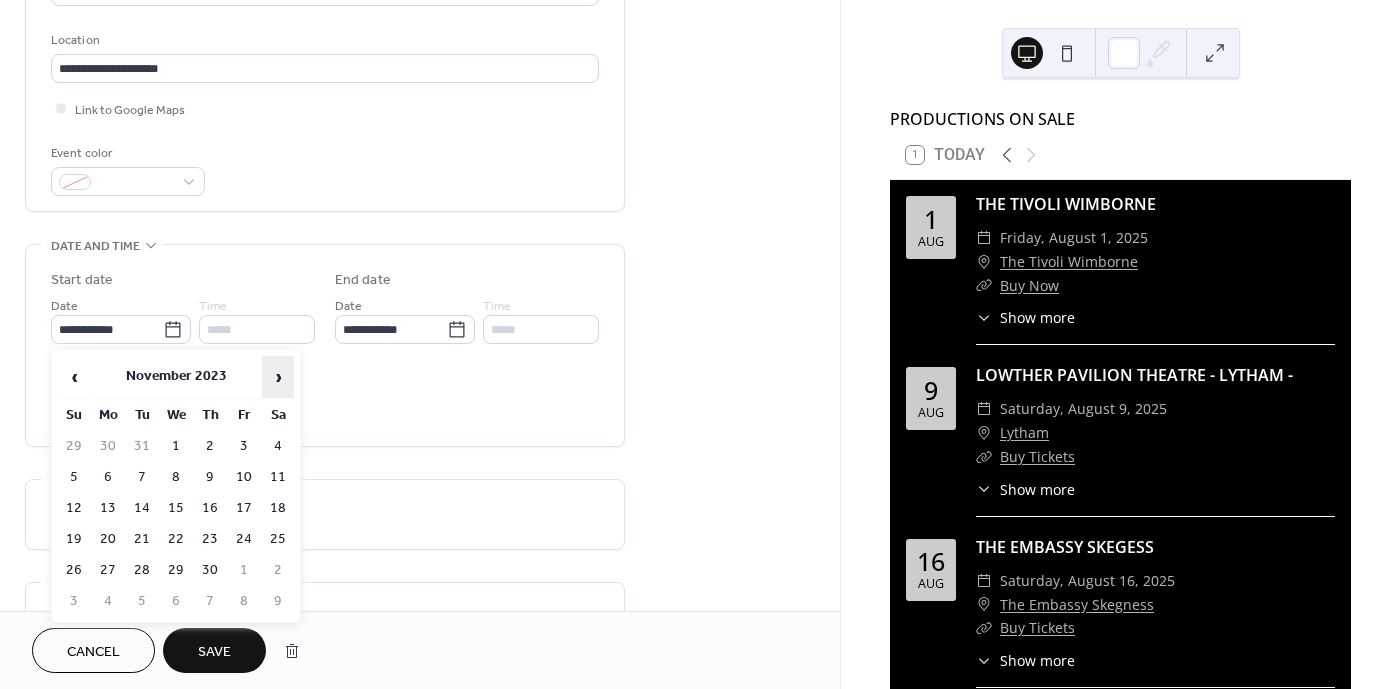 click on "›" at bounding box center (278, 377) 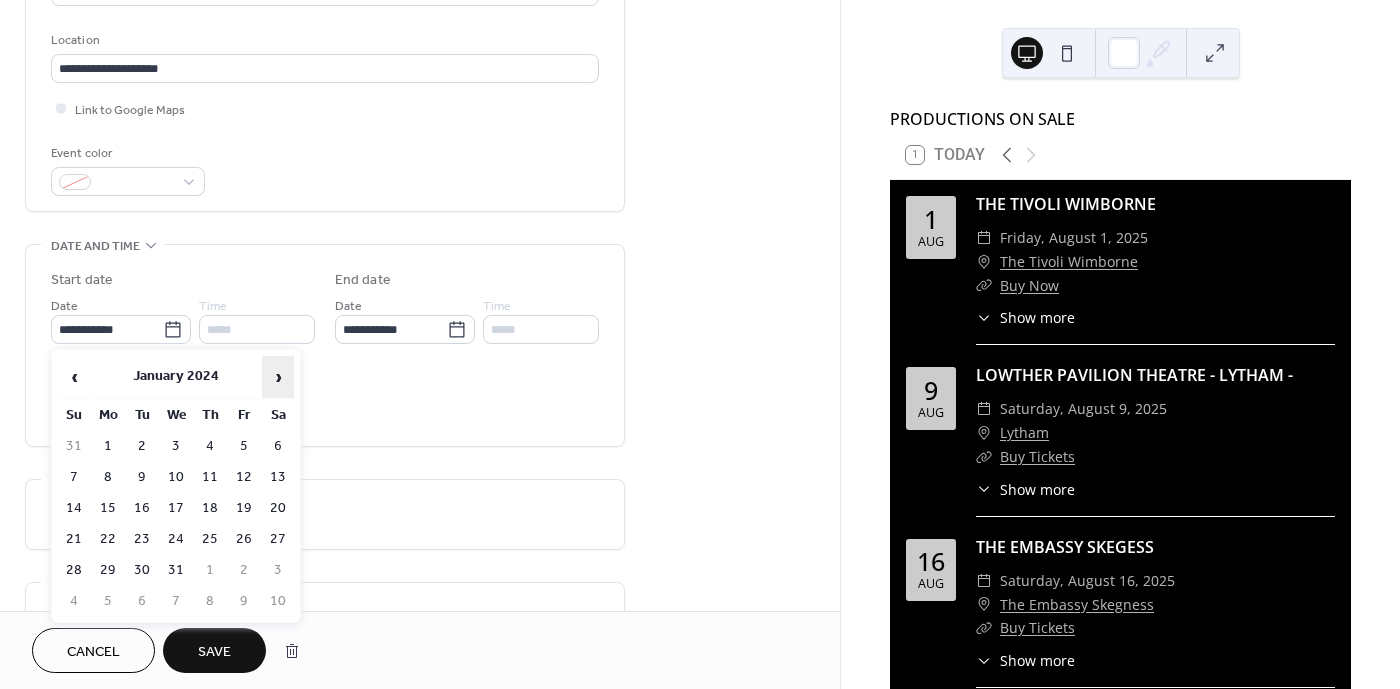 click on "›" at bounding box center (278, 377) 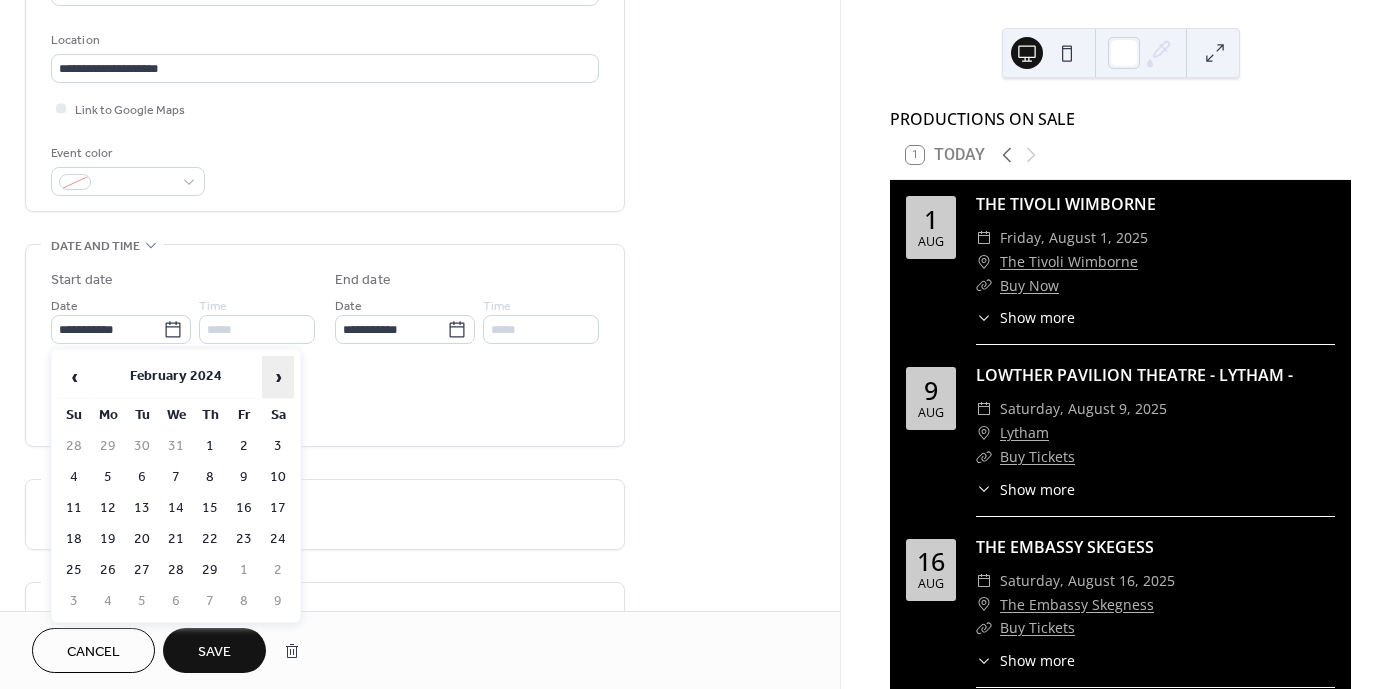 click on "›" at bounding box center (278, 377) 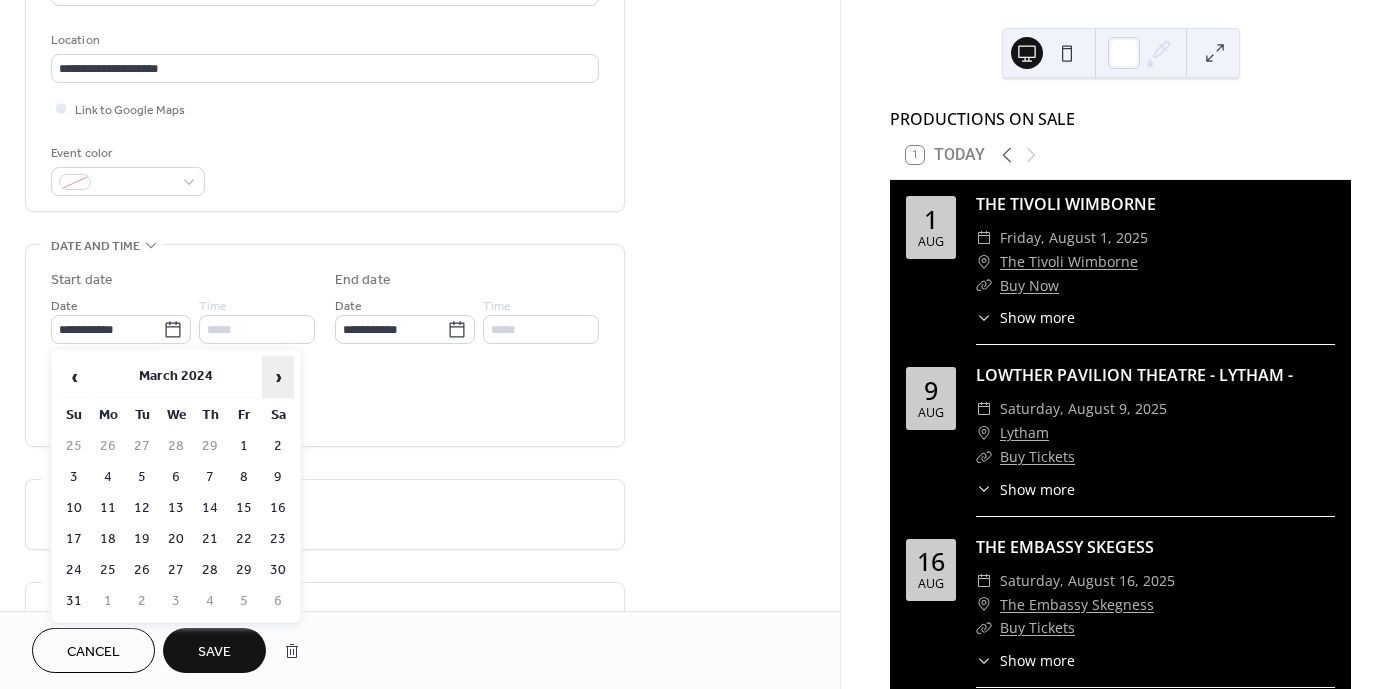 click on "›" at bounding box center [278, 377] 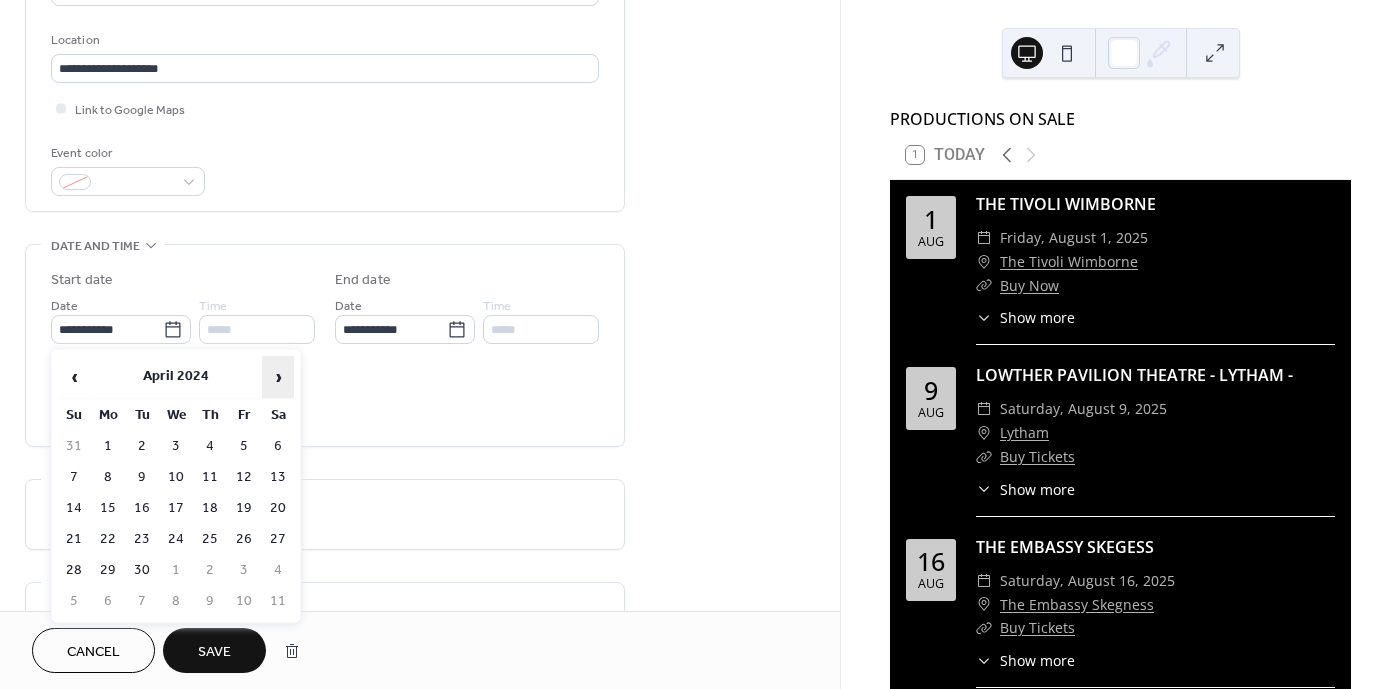 click on "›" at bounding box center (278, 377) 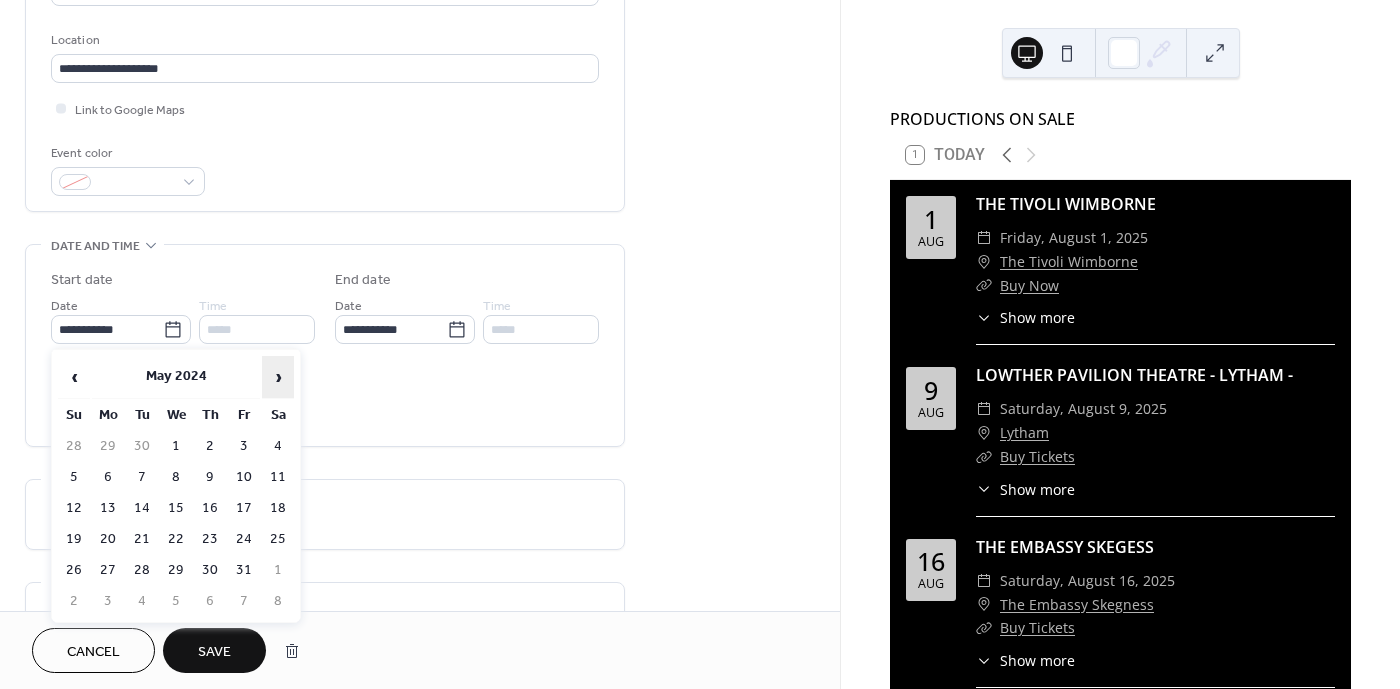 click on "›" at bounding box center (278, 377) 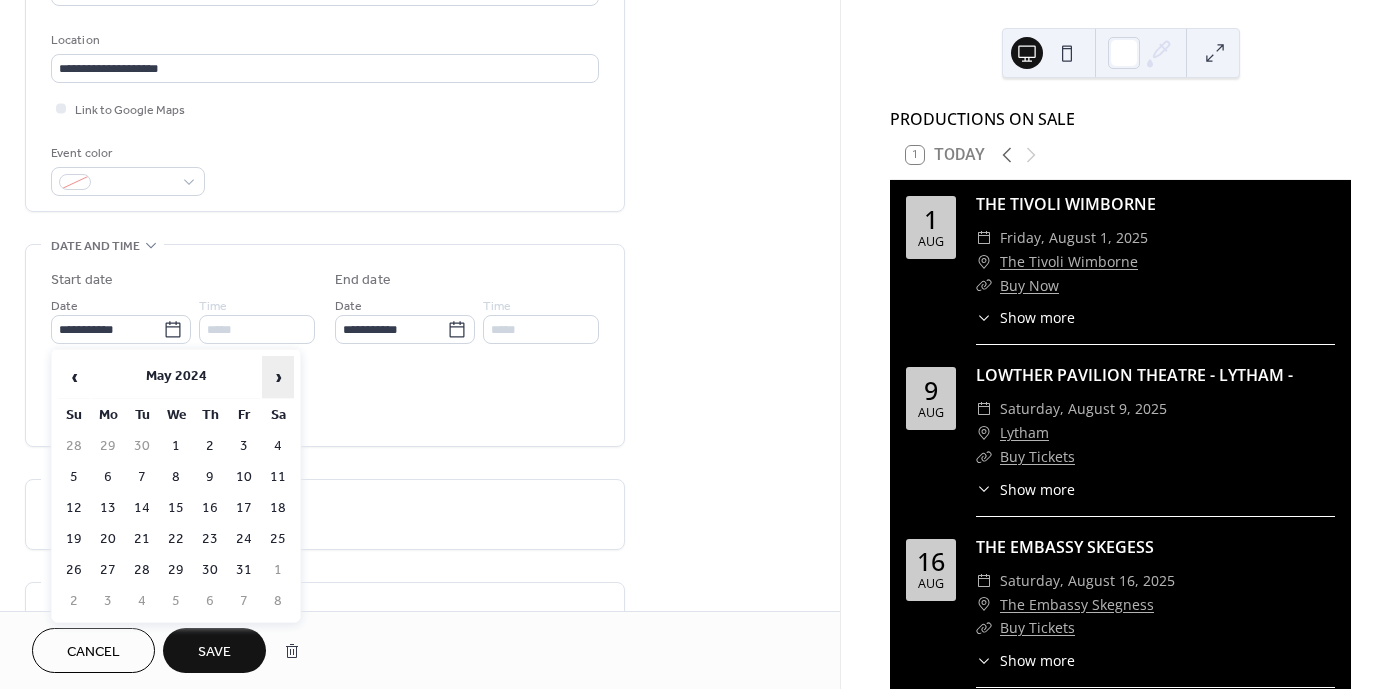 click on "›" at bounding box center [278, 377] 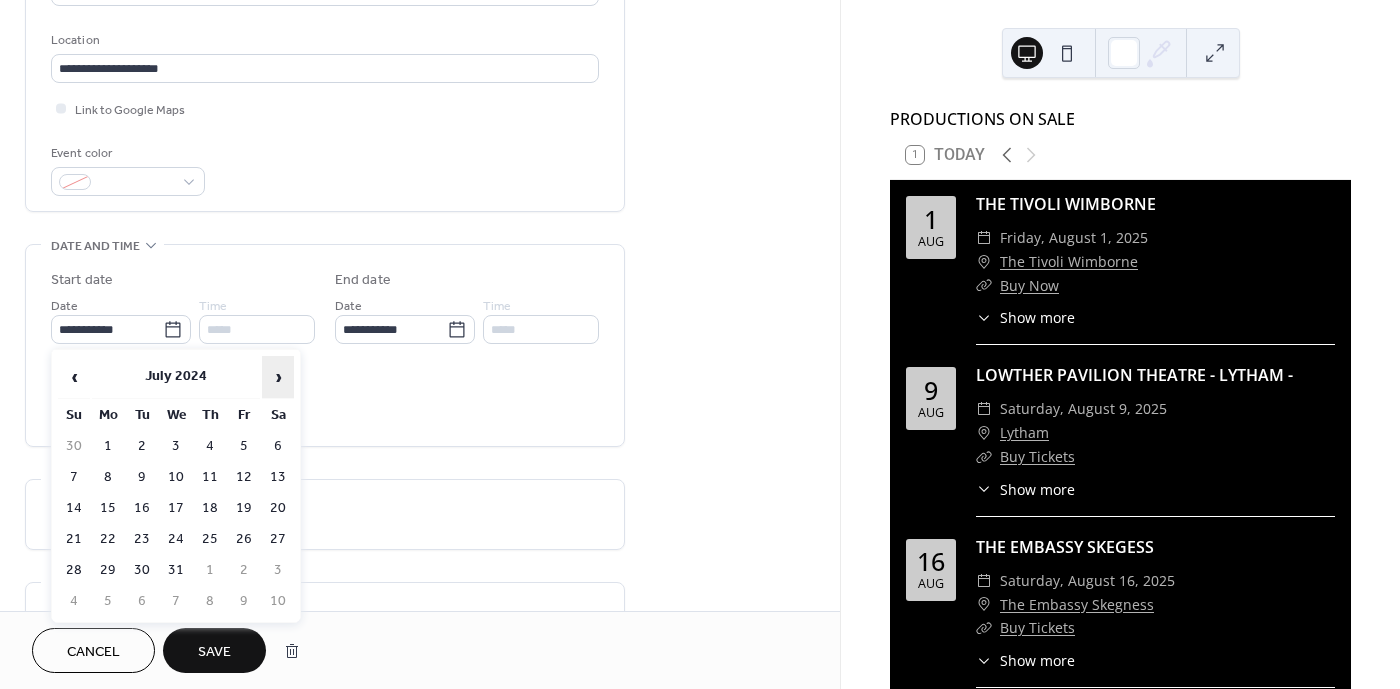 click on "›" at bounding box center (278, 377) 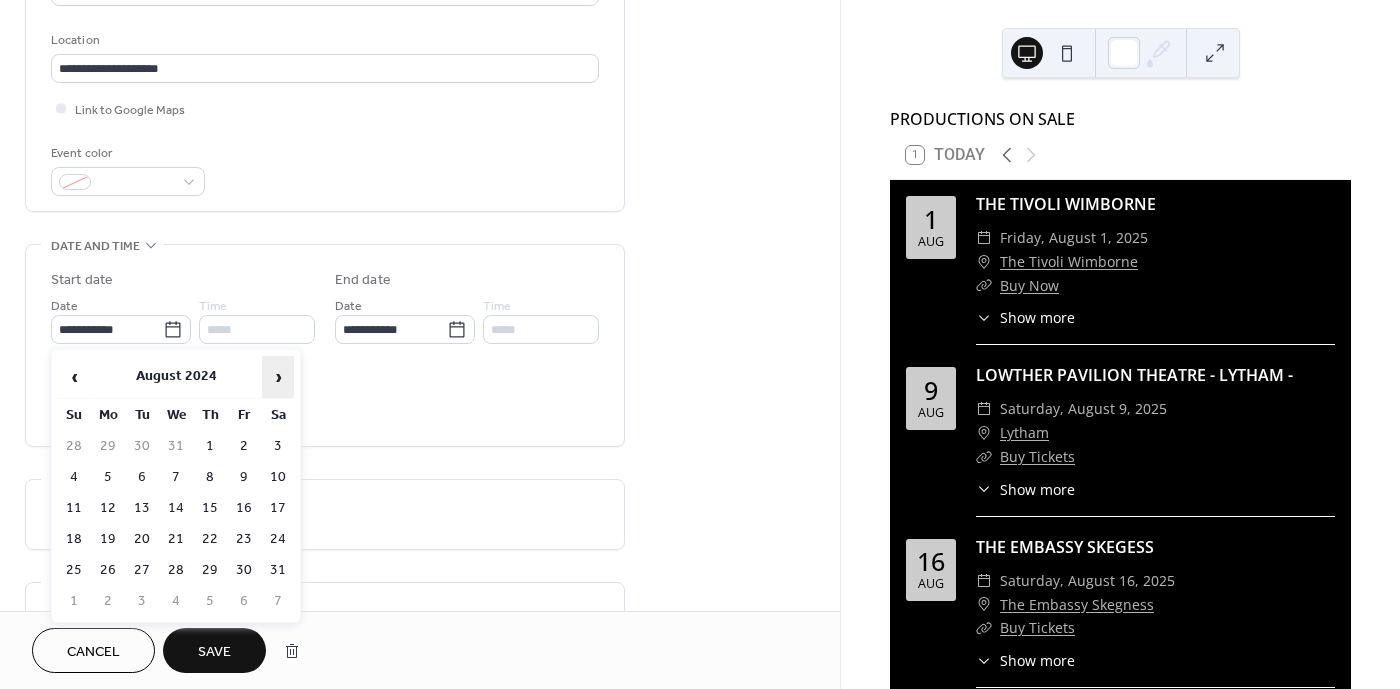 click on "›" at bounding box center (278, 377) 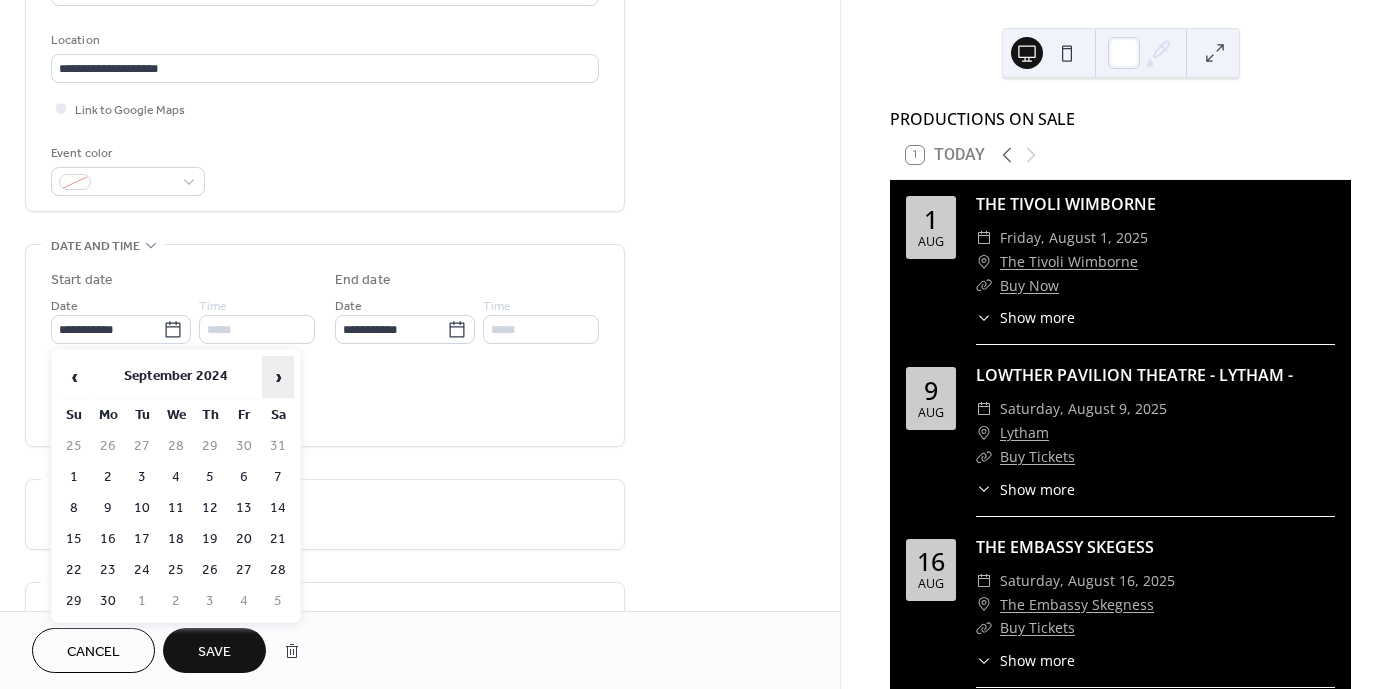 click on "›" at bounding box center [278, 377] 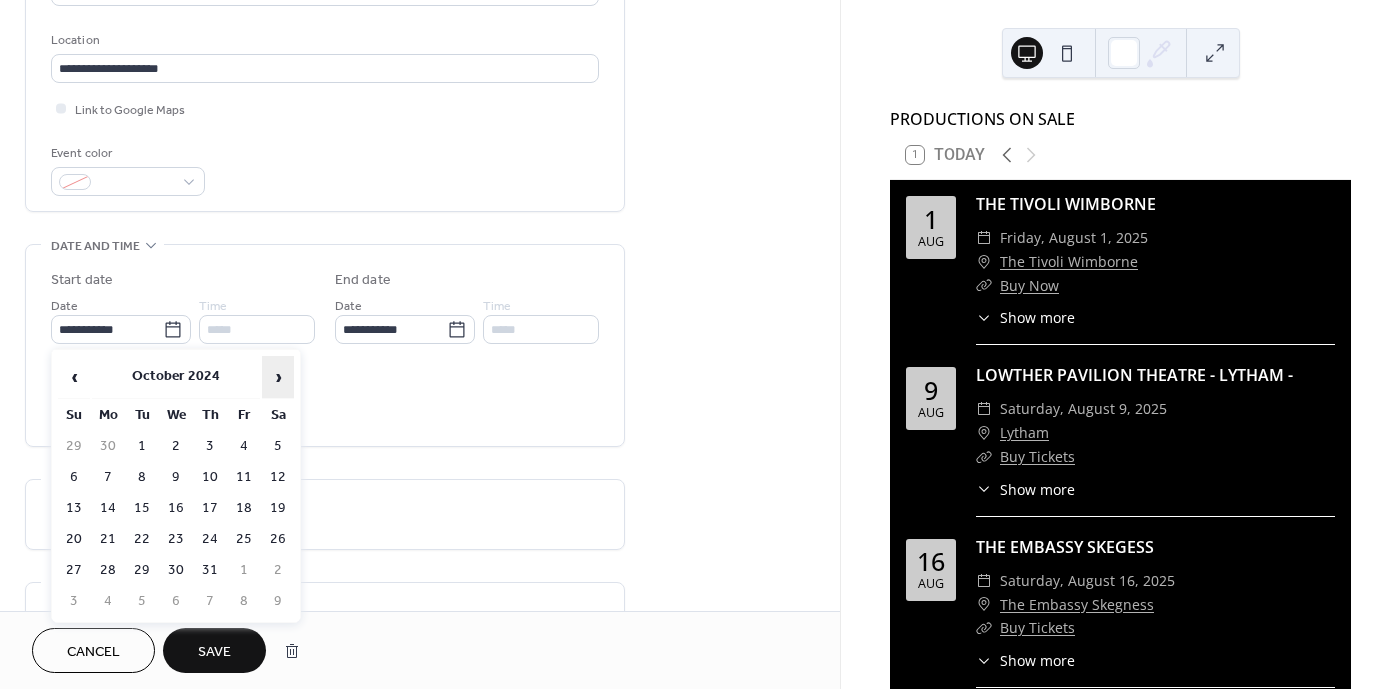 click on "›" at bounding box center [278, 377] 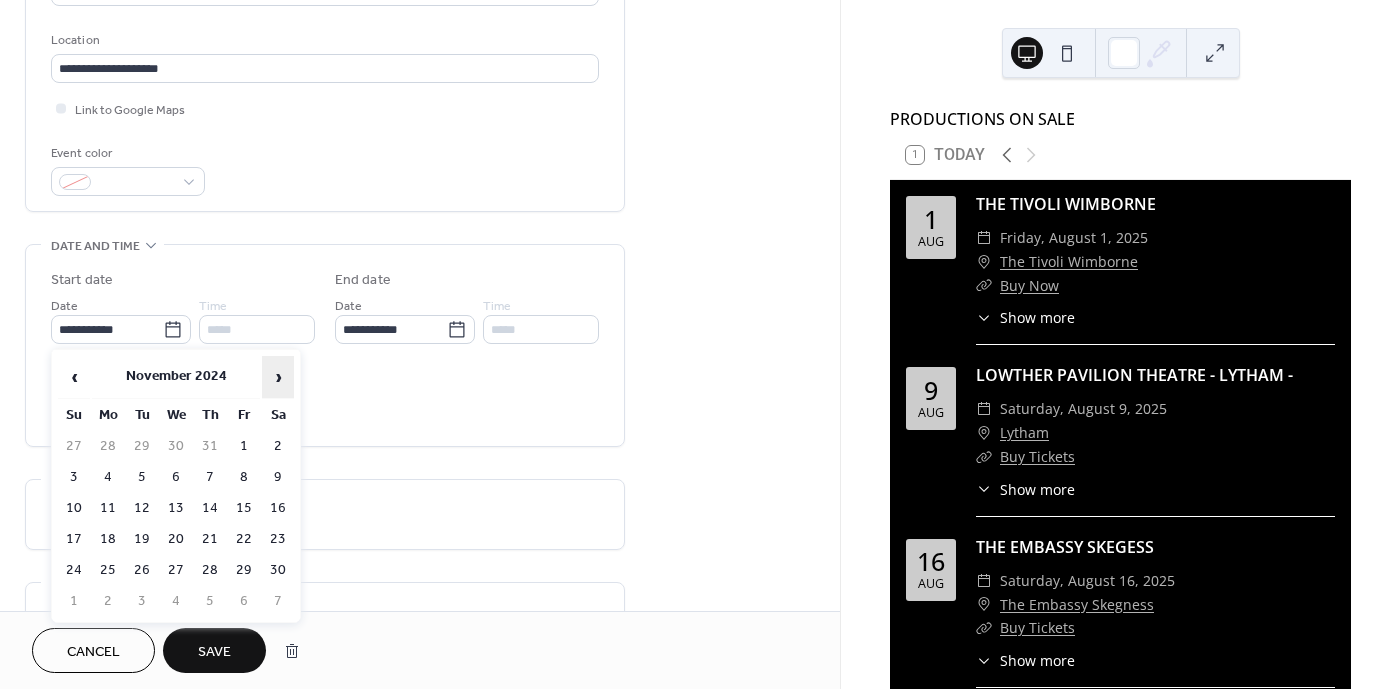 click on "›" at bounding box center [278, 377] 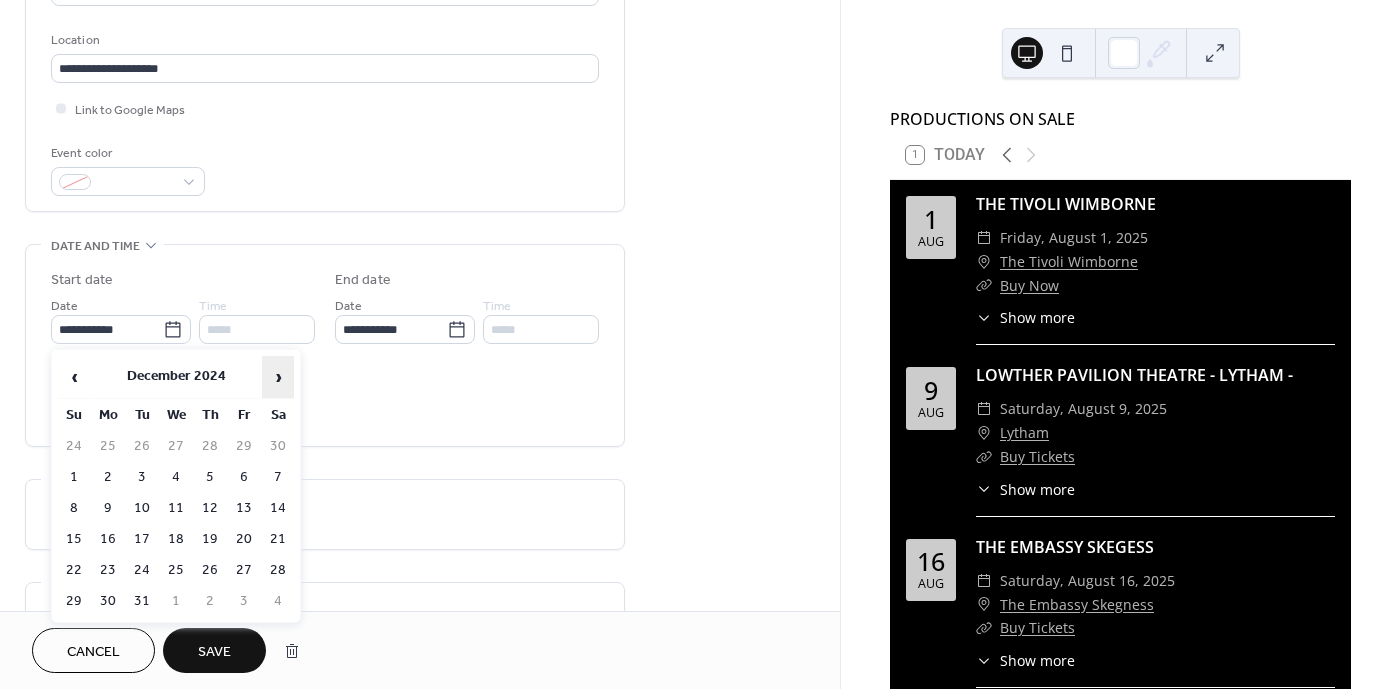 click on "›" at bounding box center [278, 377] 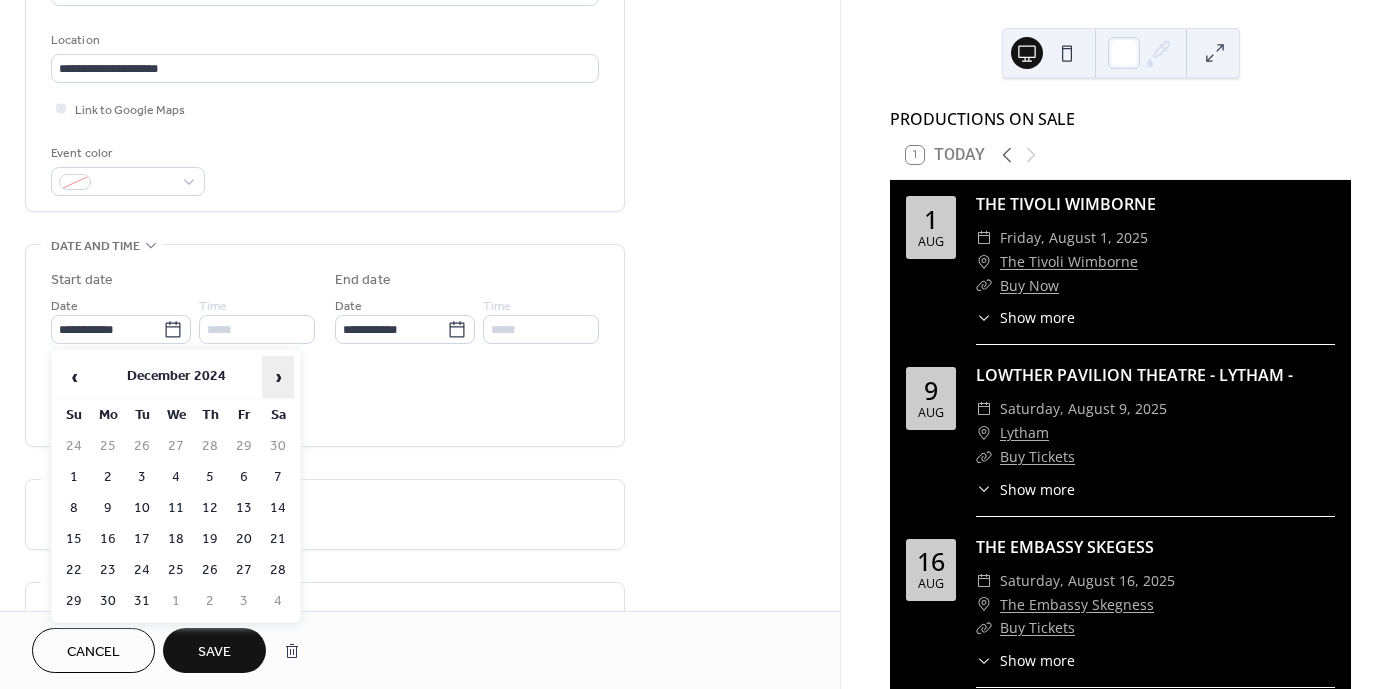 click on "›" at bounding box center [278, 377] 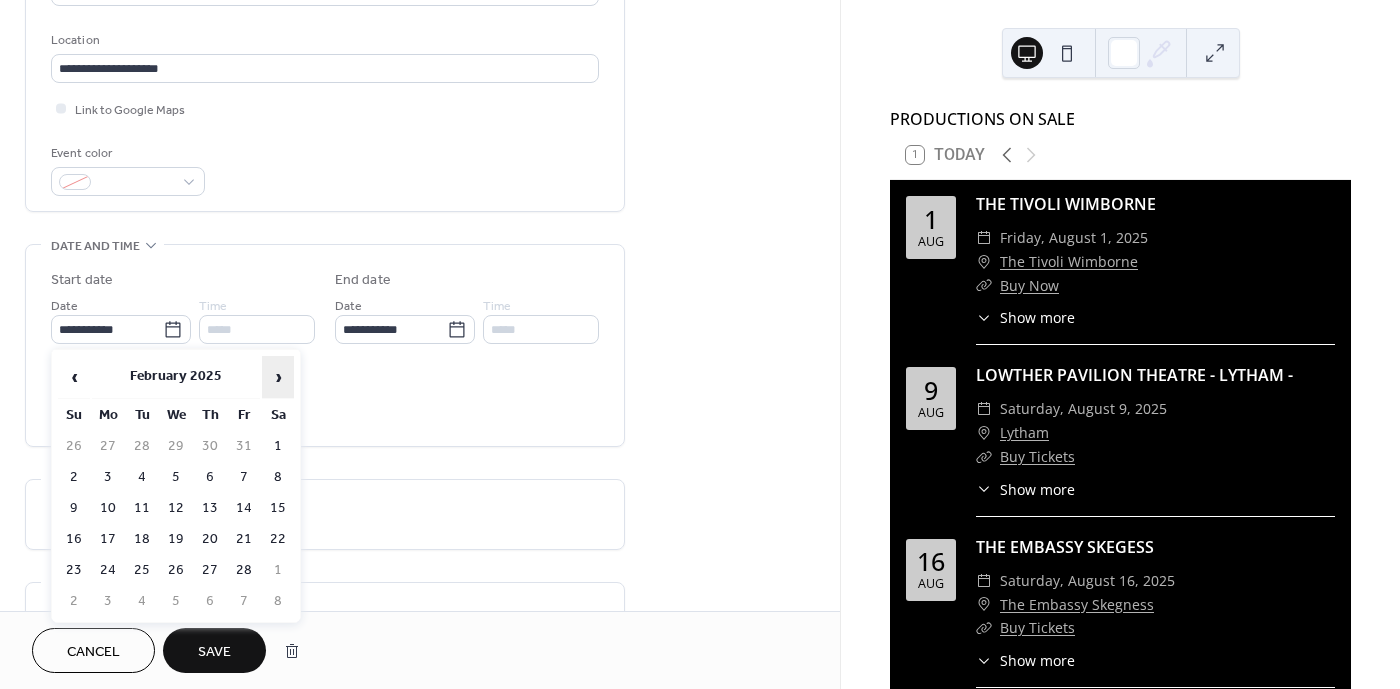 click on "›" at bounding box center [278, 377] 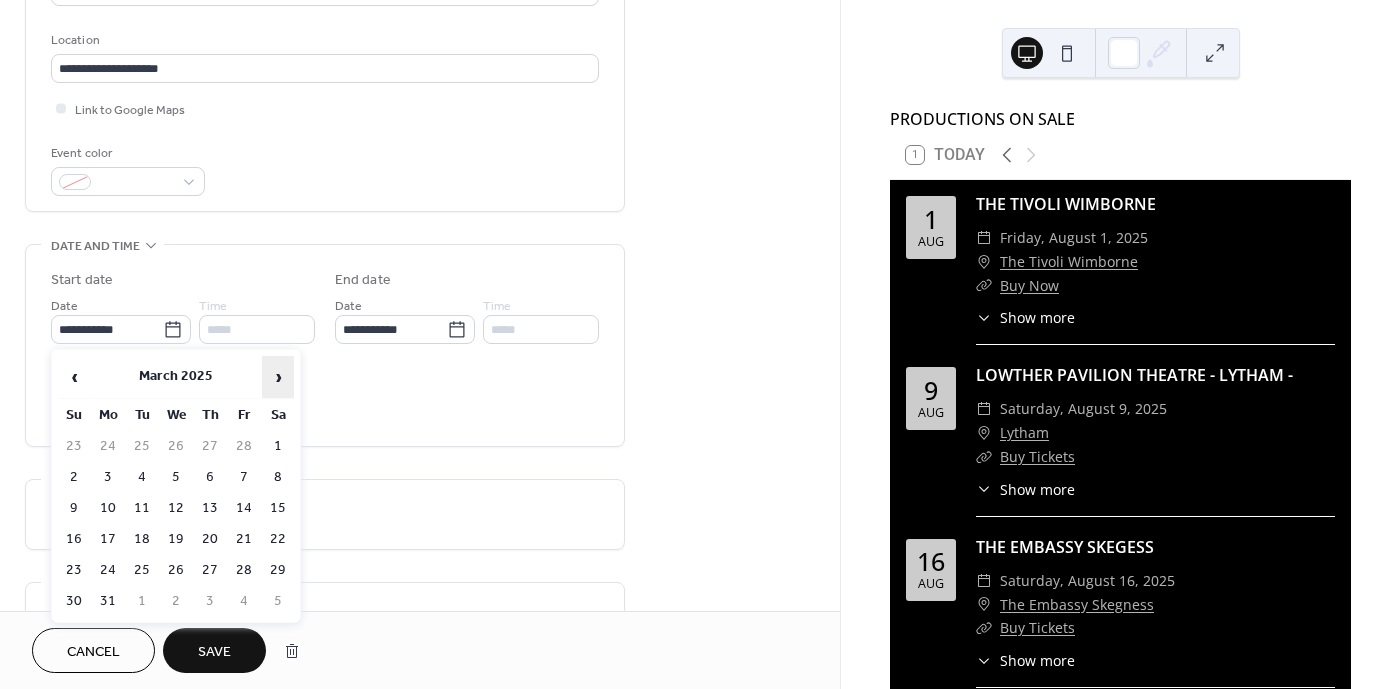 click on "›" at bounding box center (278, 377) 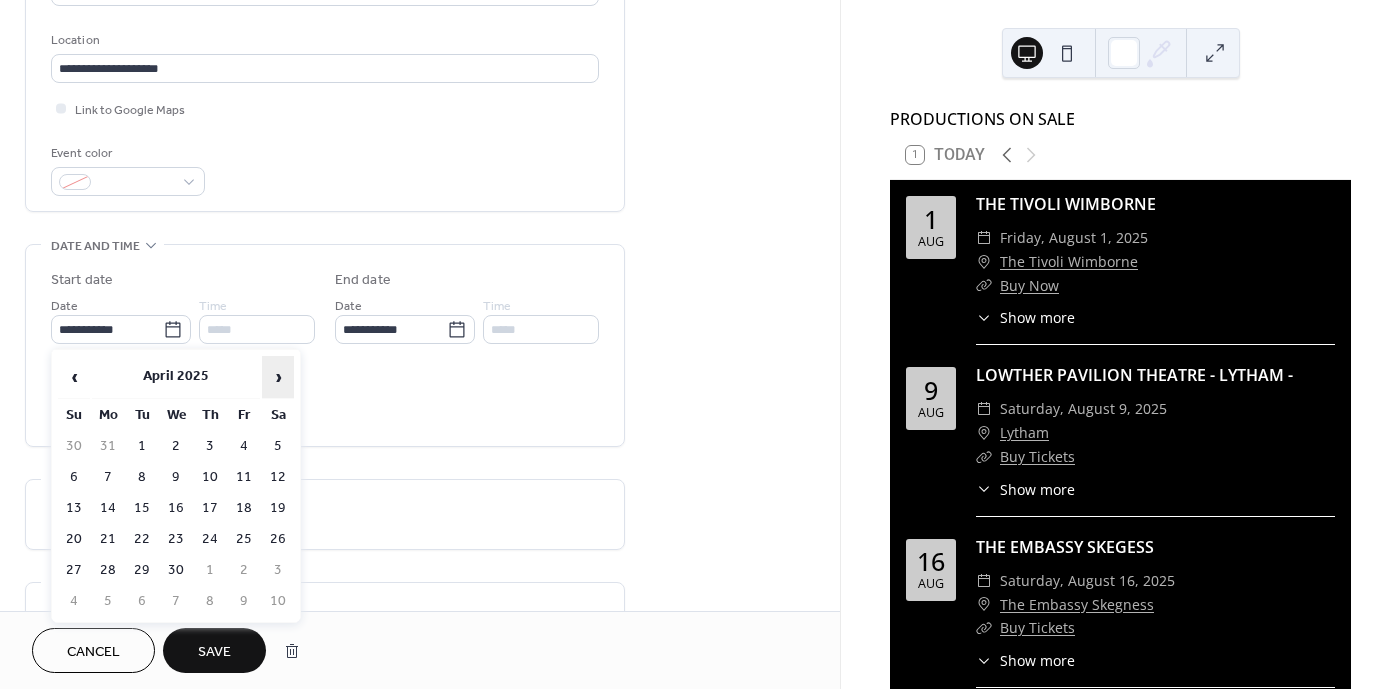 click on "›" at bounding box center [278, 377] 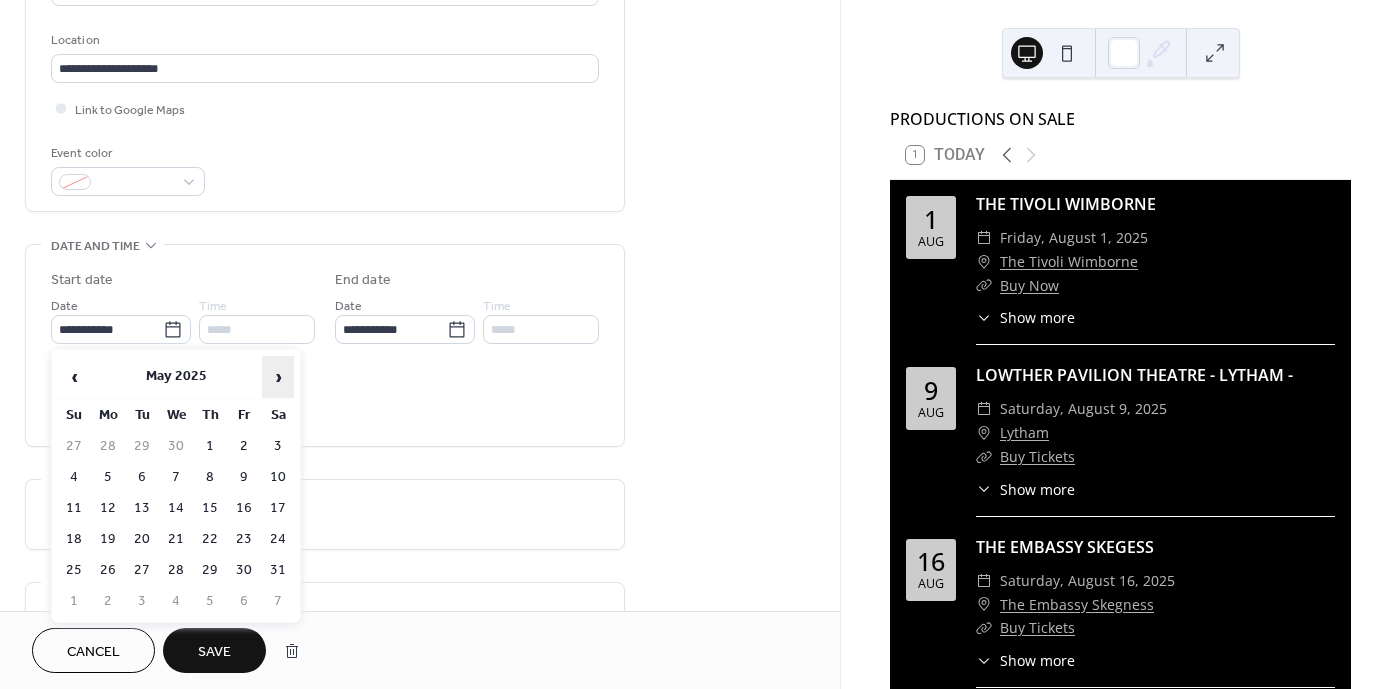 click on "›" at bounding box center (278, 377) 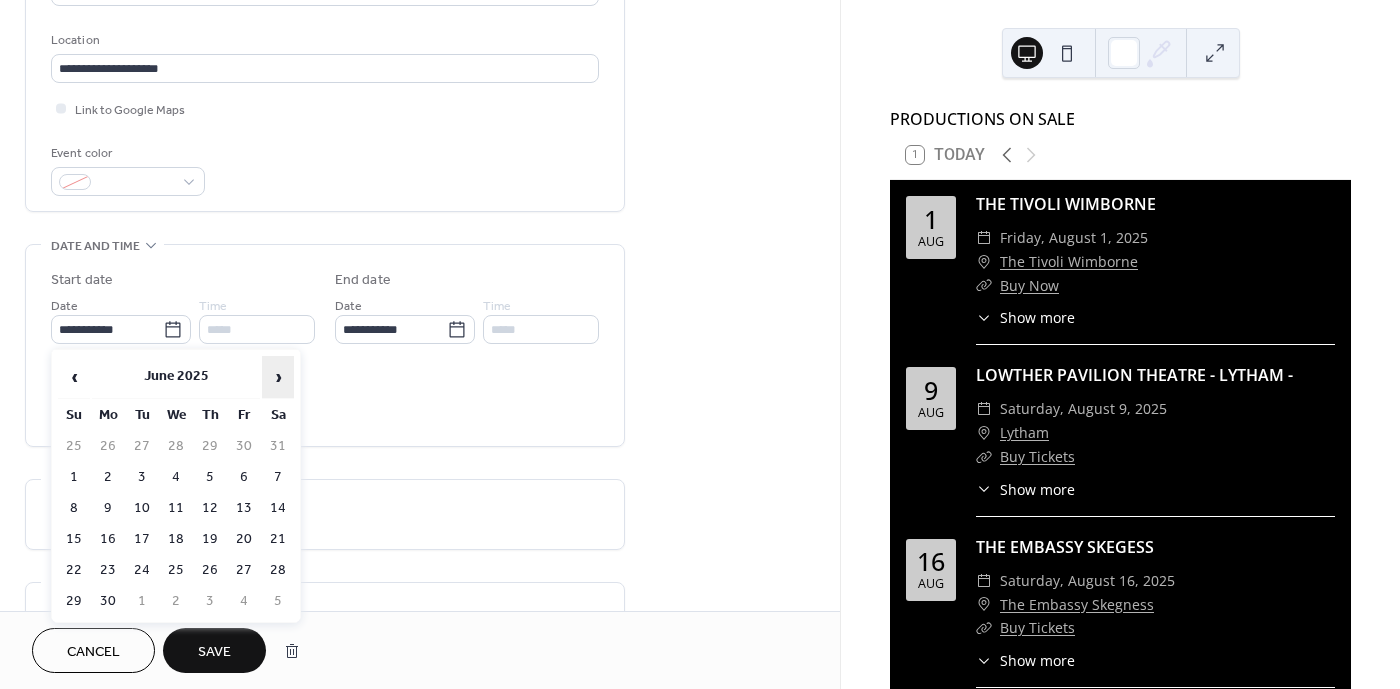 click on "›" at bounding box center [278, 377] 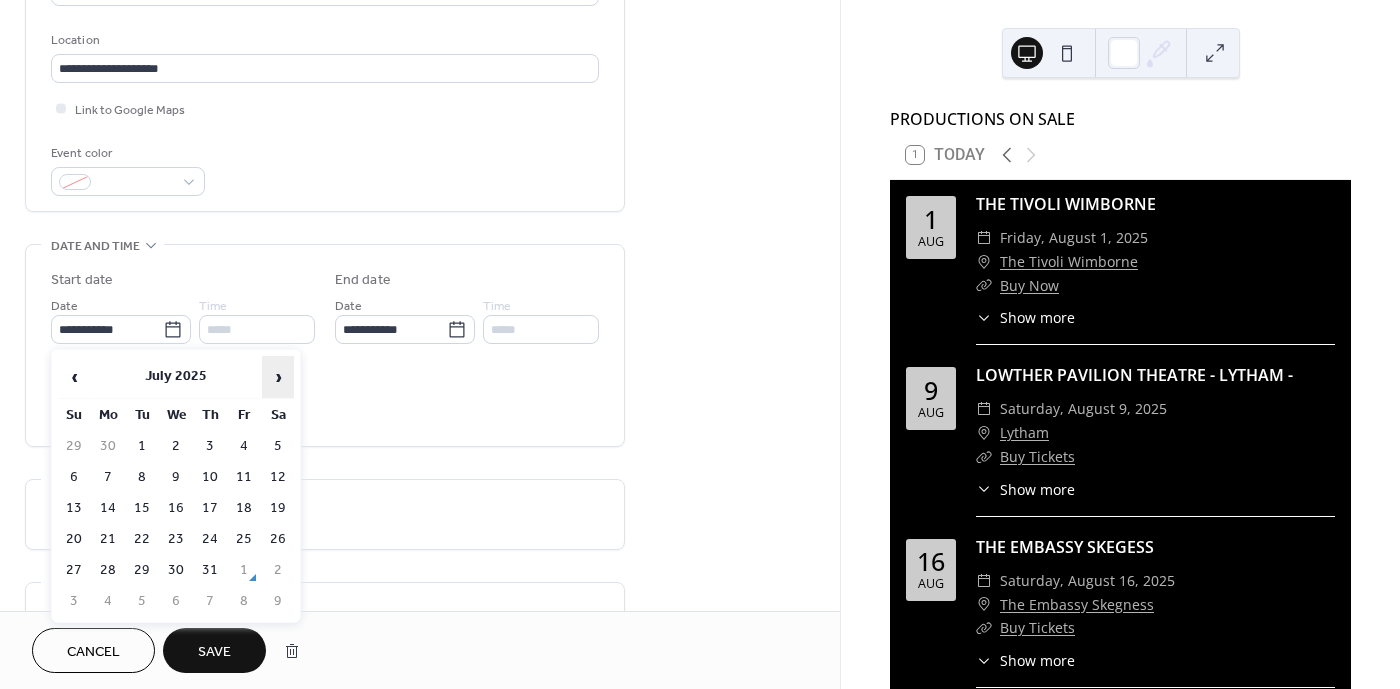 click on "›" at bounding box center (278, 377) 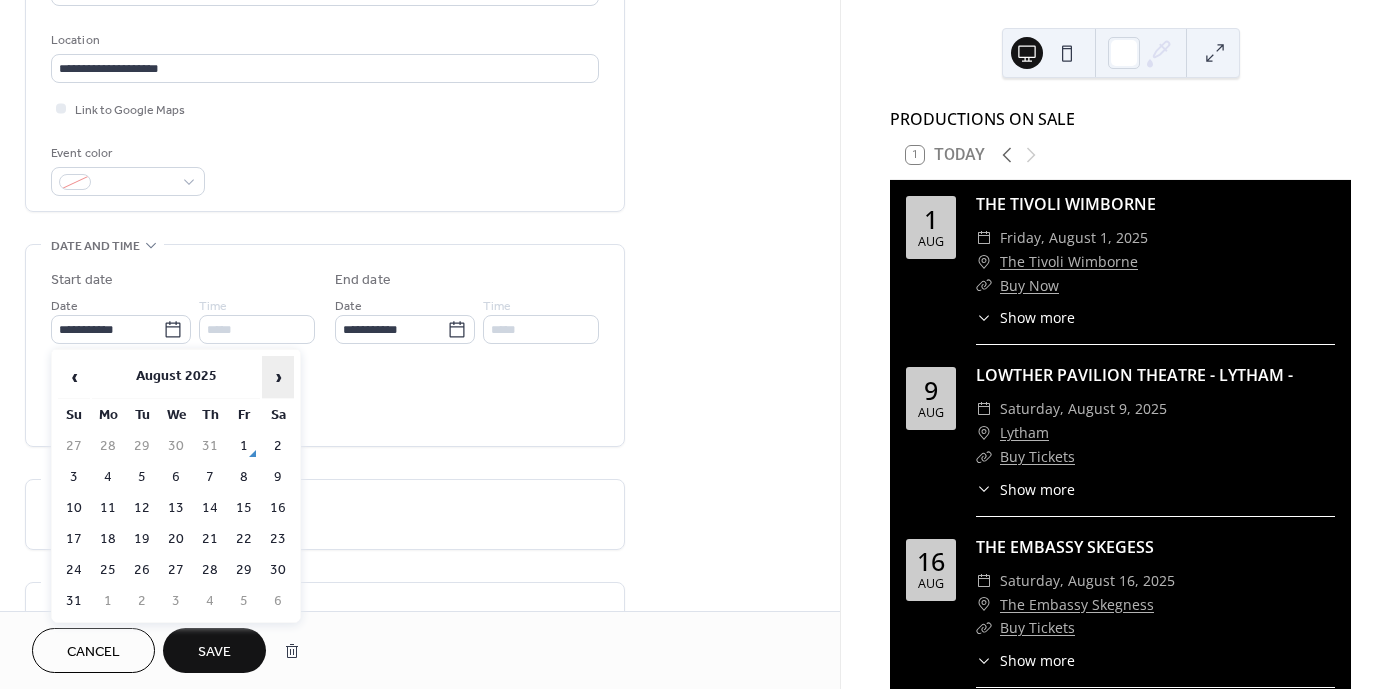 click on "›" at bounding box center [278, 377] 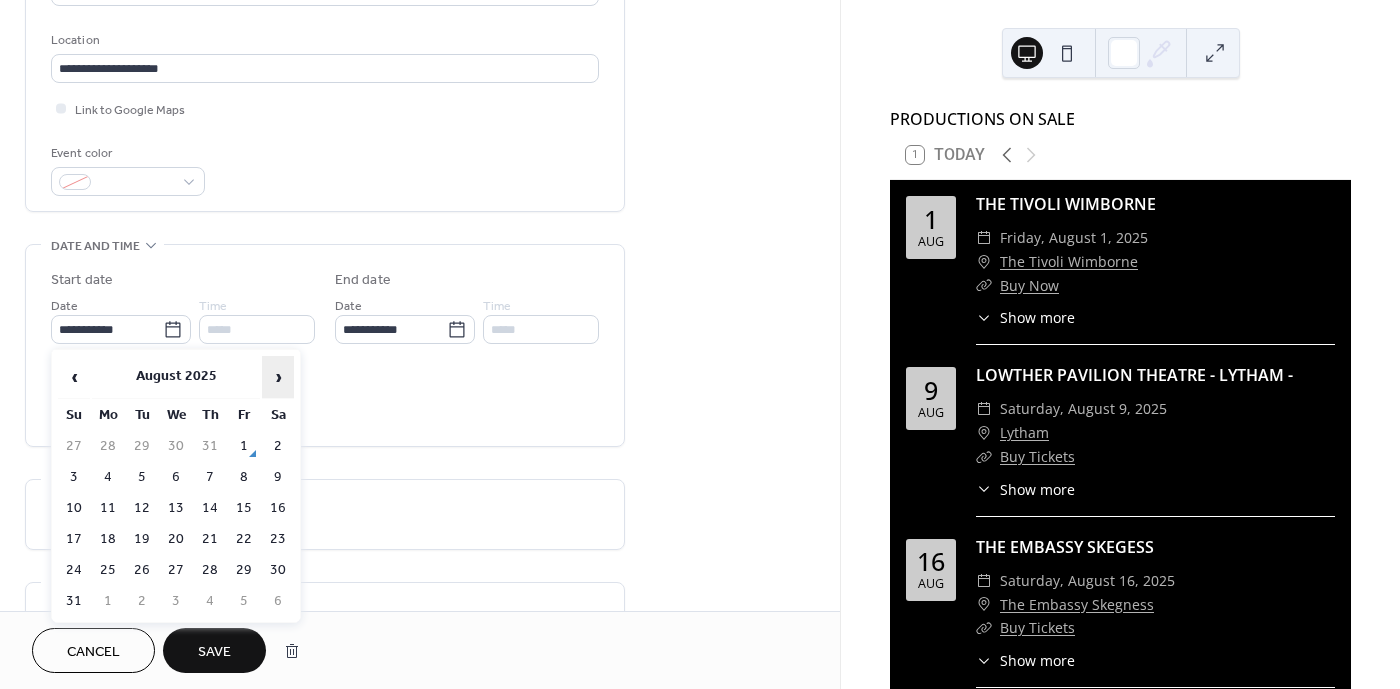 click on "›" at bounding box center [278, 377] 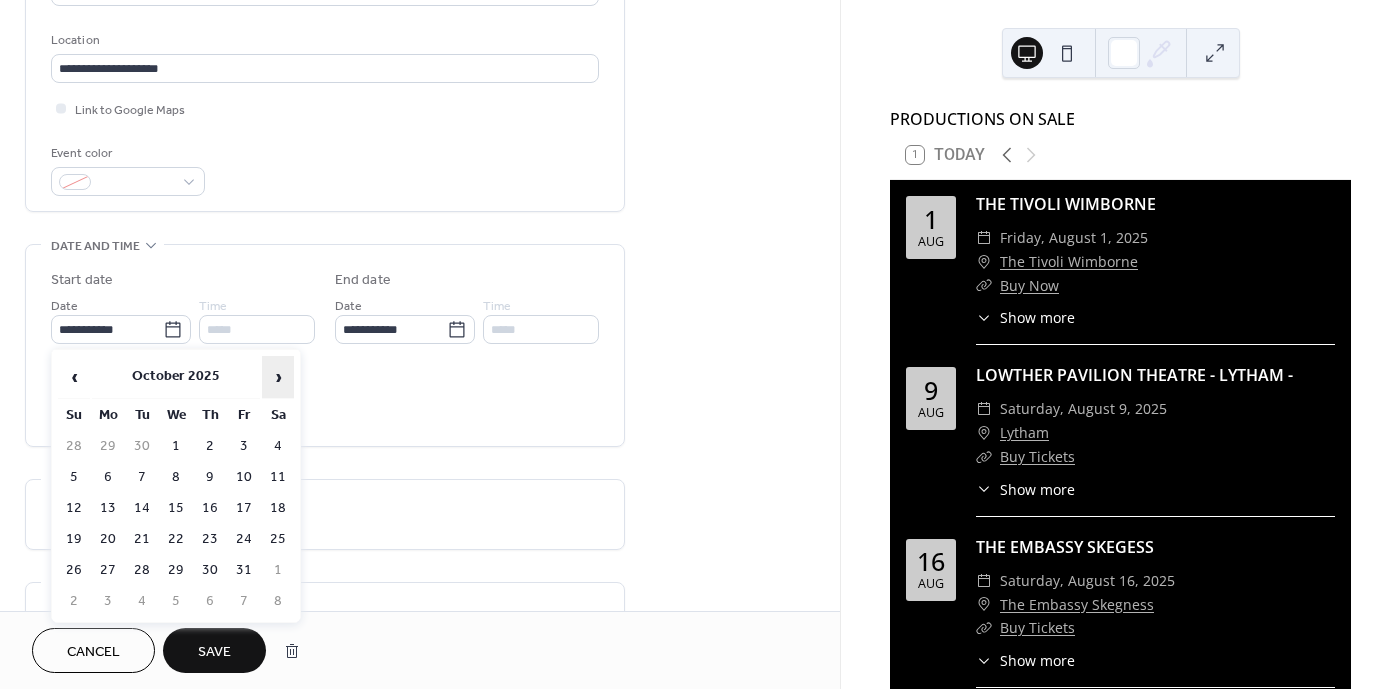 click on "›" at bounding box center (278, 377) 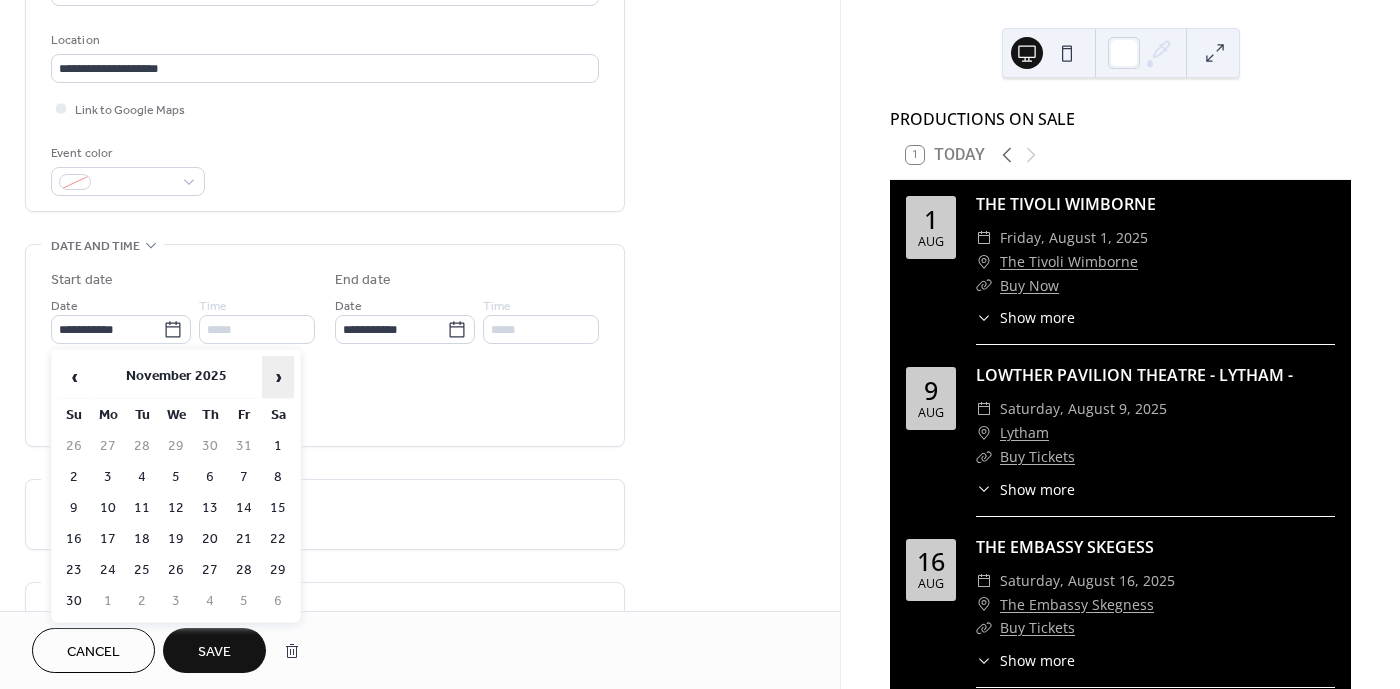 click on "›" at bounding box center (278, 377) 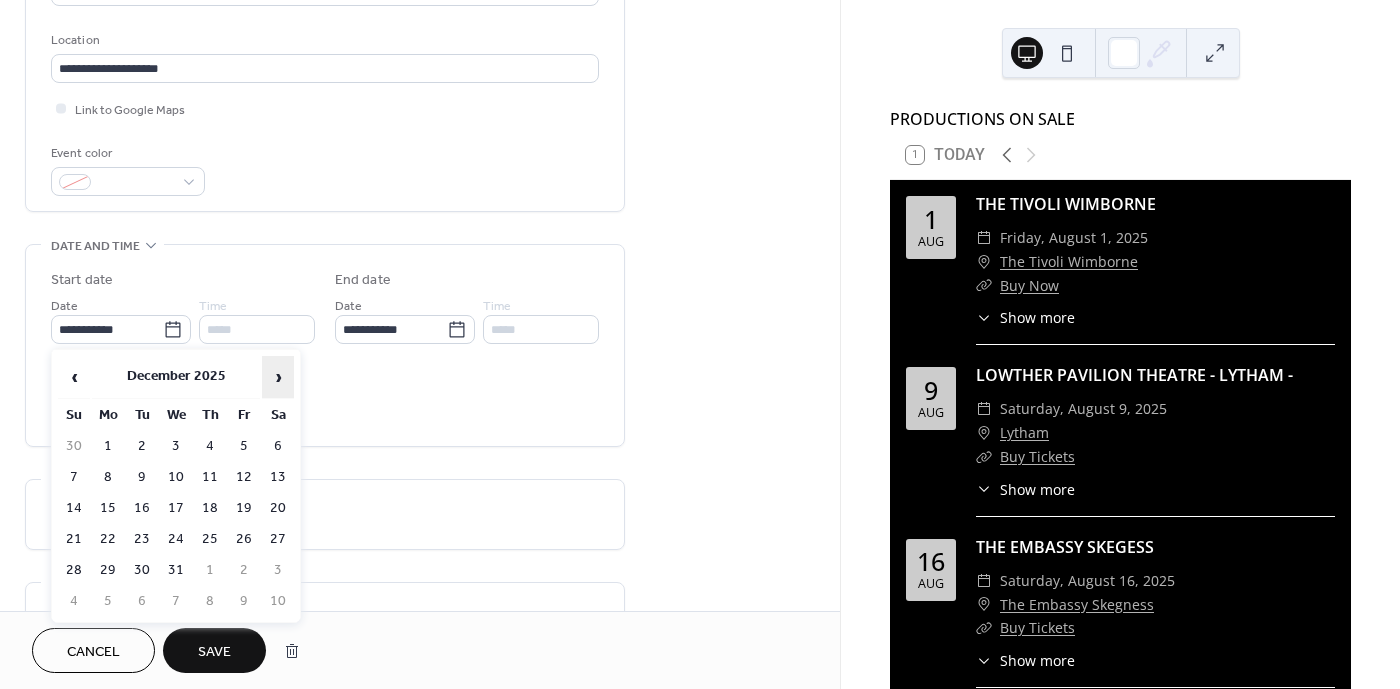 click on "›" at bounding box center (278, 377) 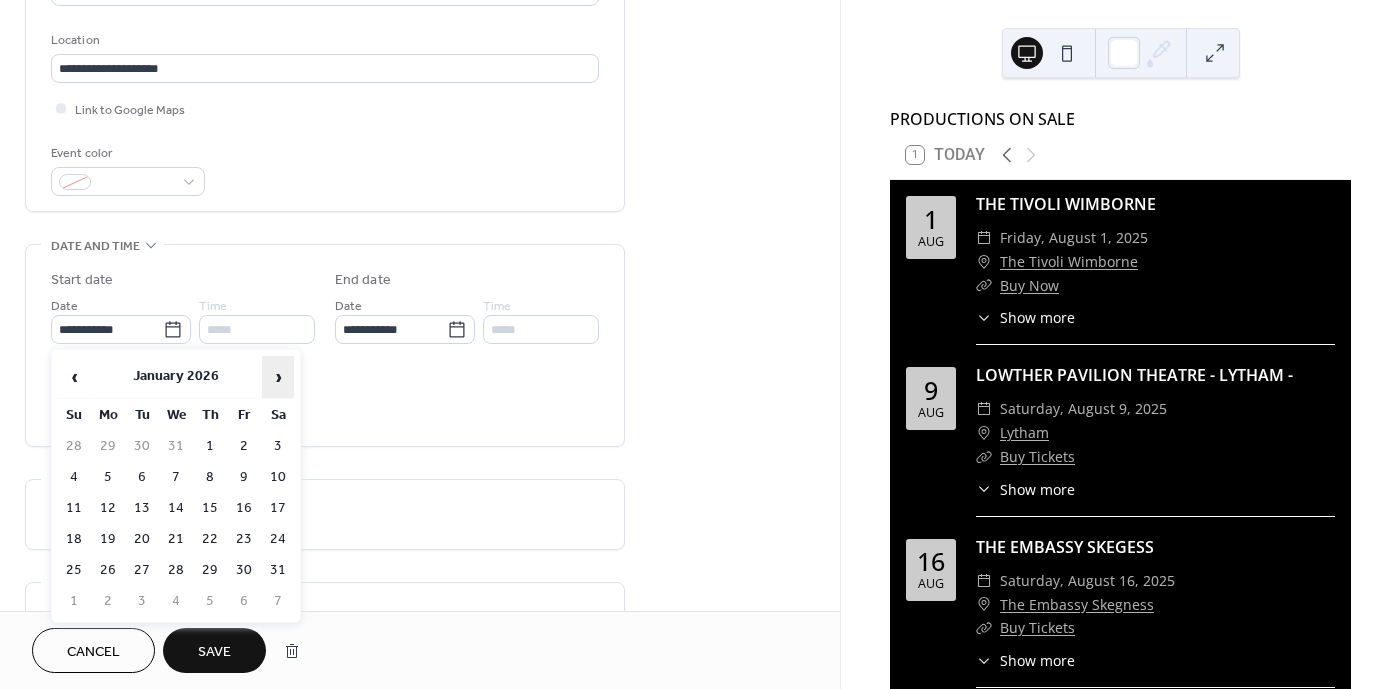 click on "›" at bounding box center (278, 377) 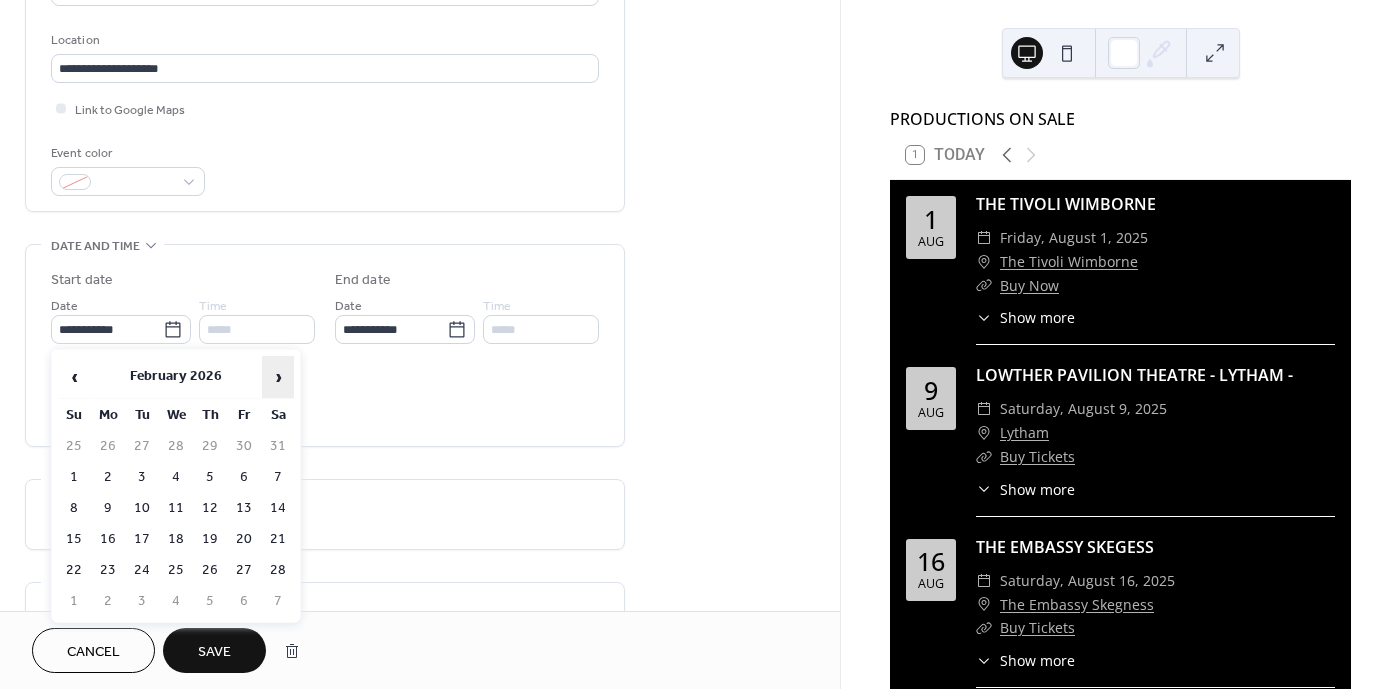 click on "›" at bounding box center (278, 377) 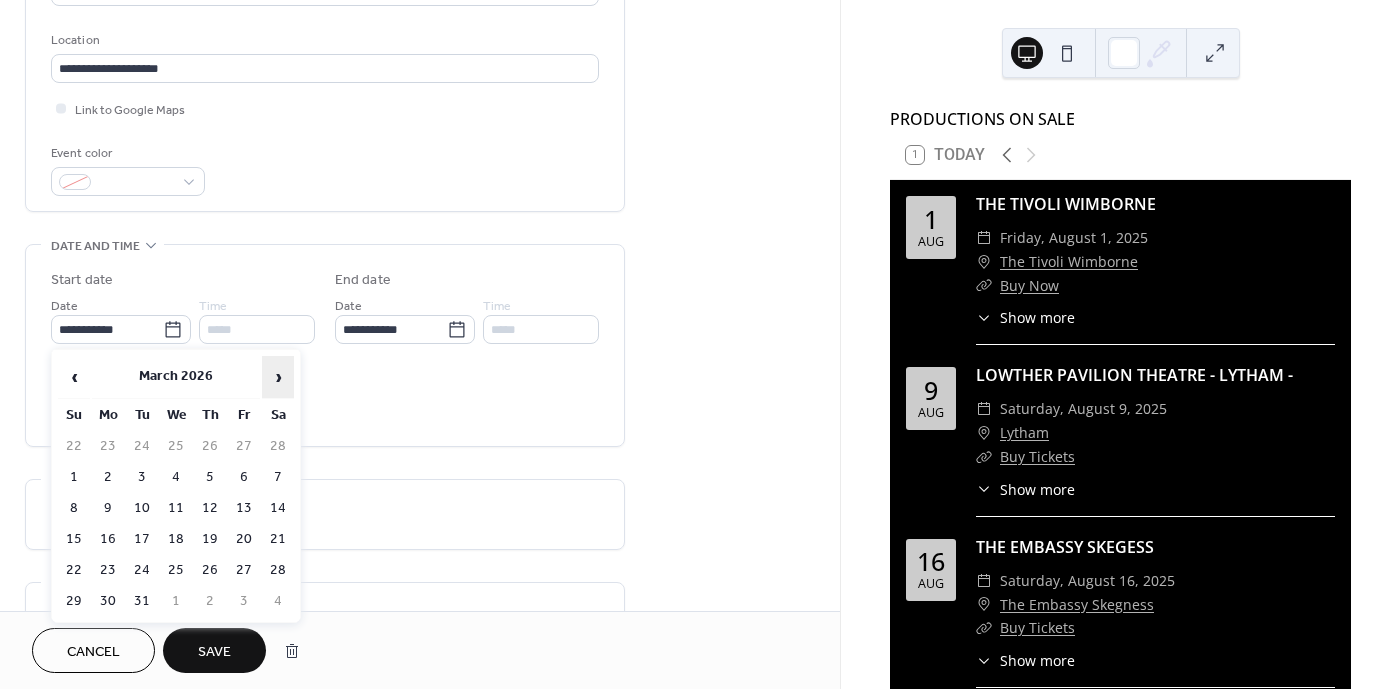 click on "›" at bounding box center (278, 377) 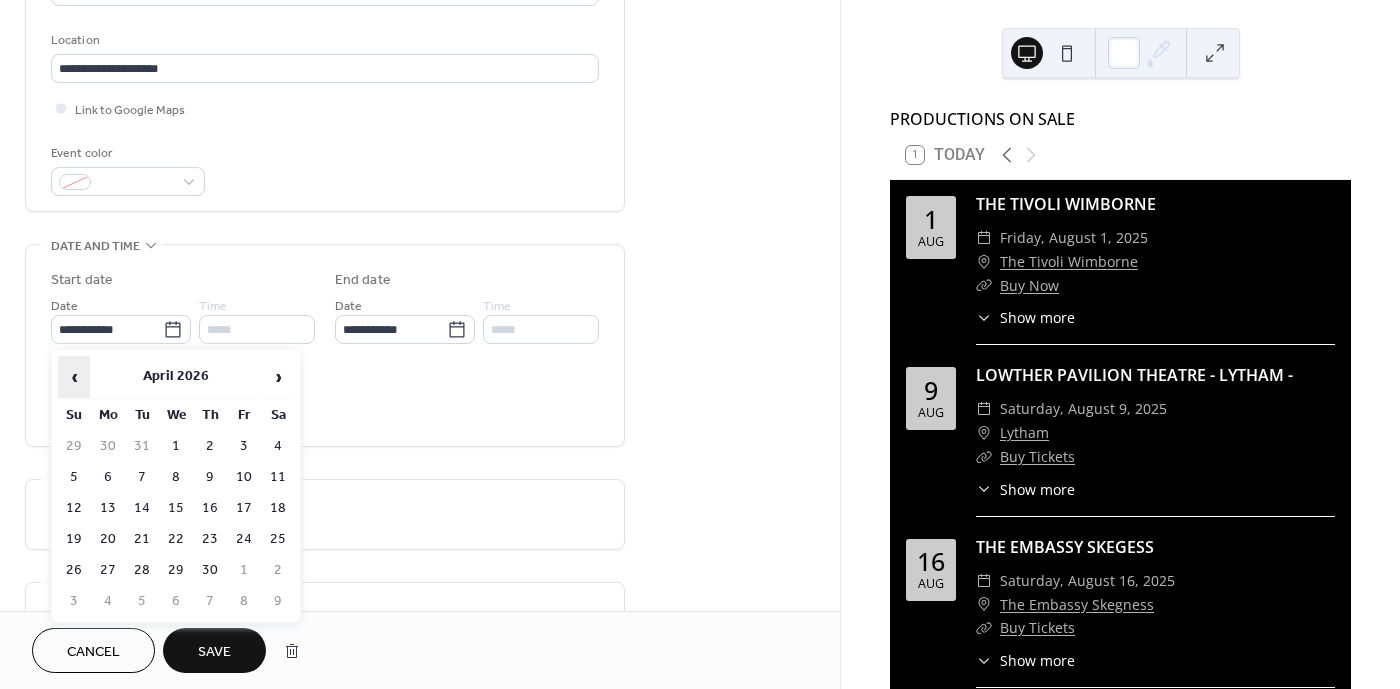 click on "‹" at bounding box center [74, 377] 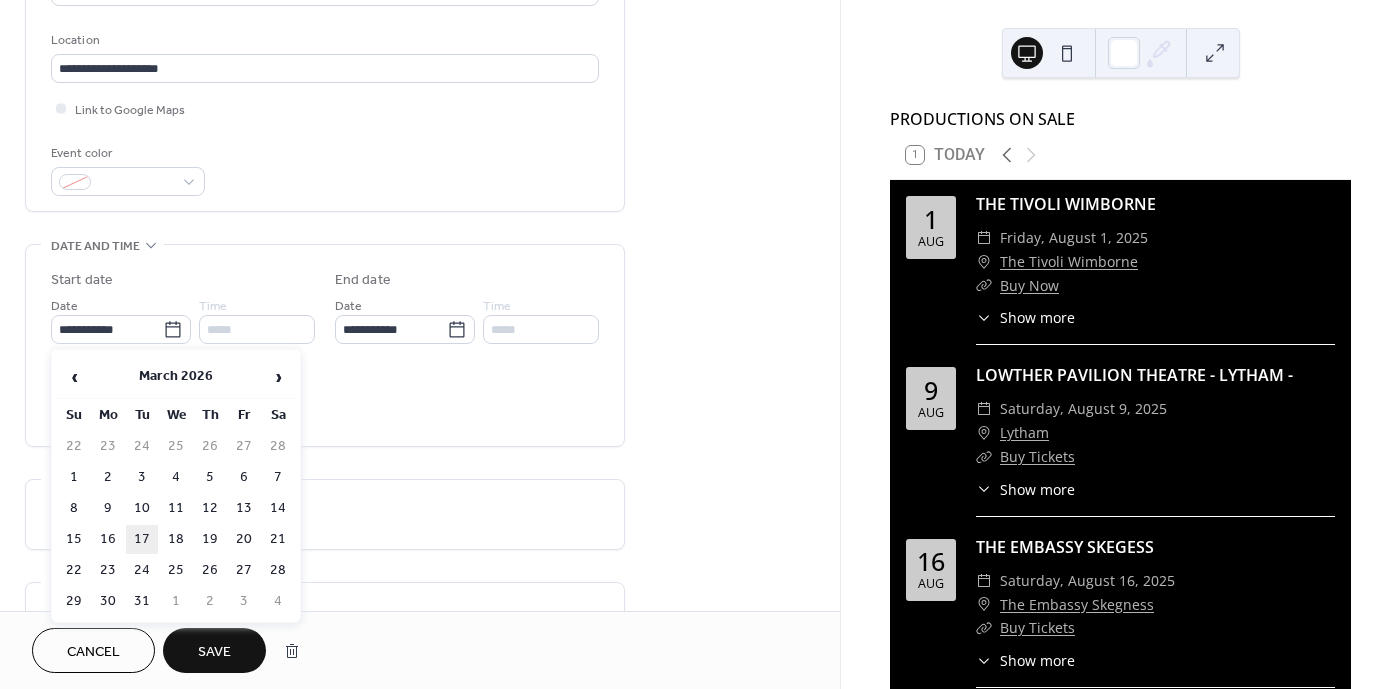 click on "17" at bounding box center [142, 539] 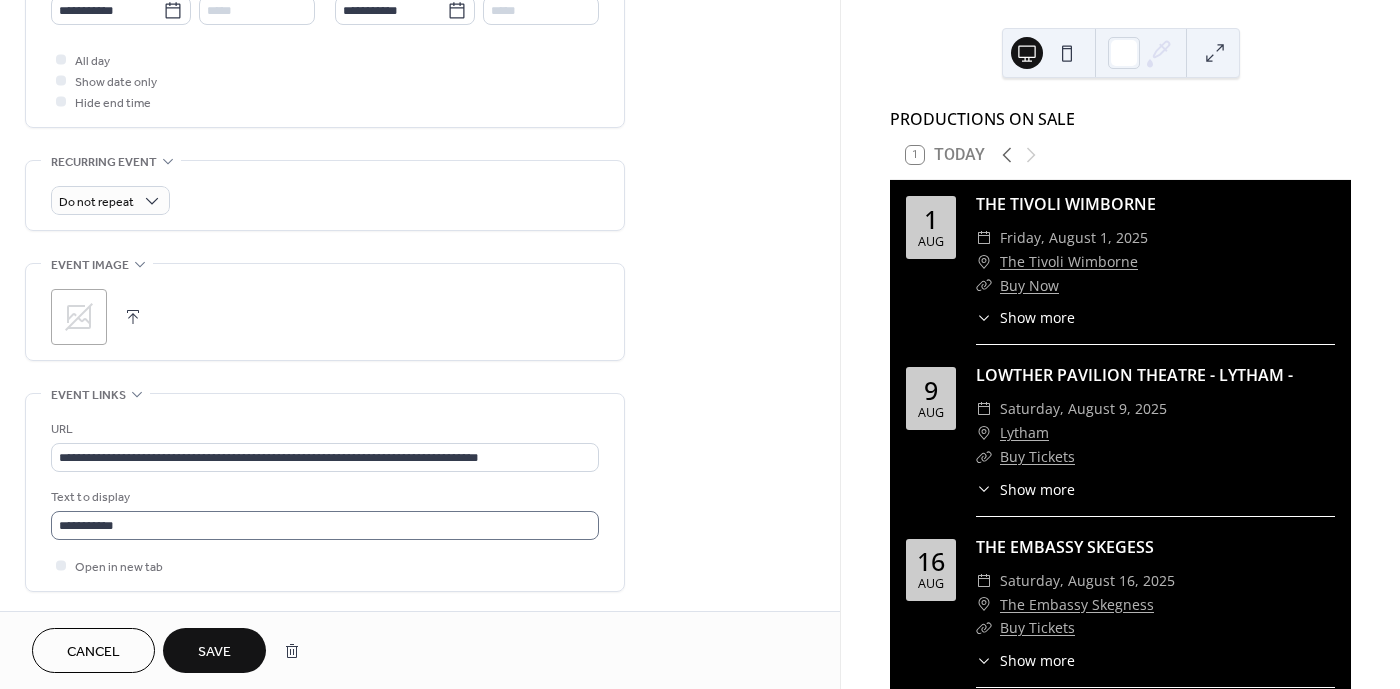 scroll, scrollTop: 732, scrollLeft: 0, axis: vertical 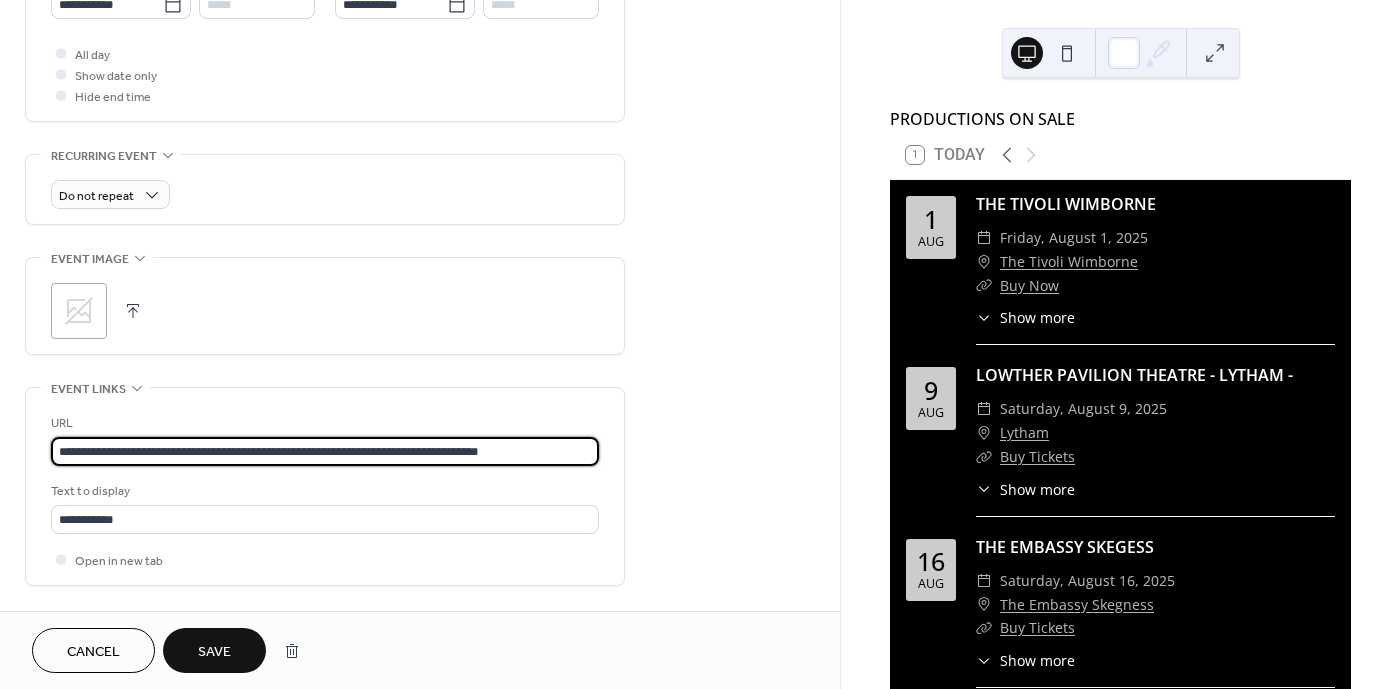 drag, startPoint x: 522, startPoint y: 449, endPoint x: 11, endPoint y: 451, distance: 511.0039 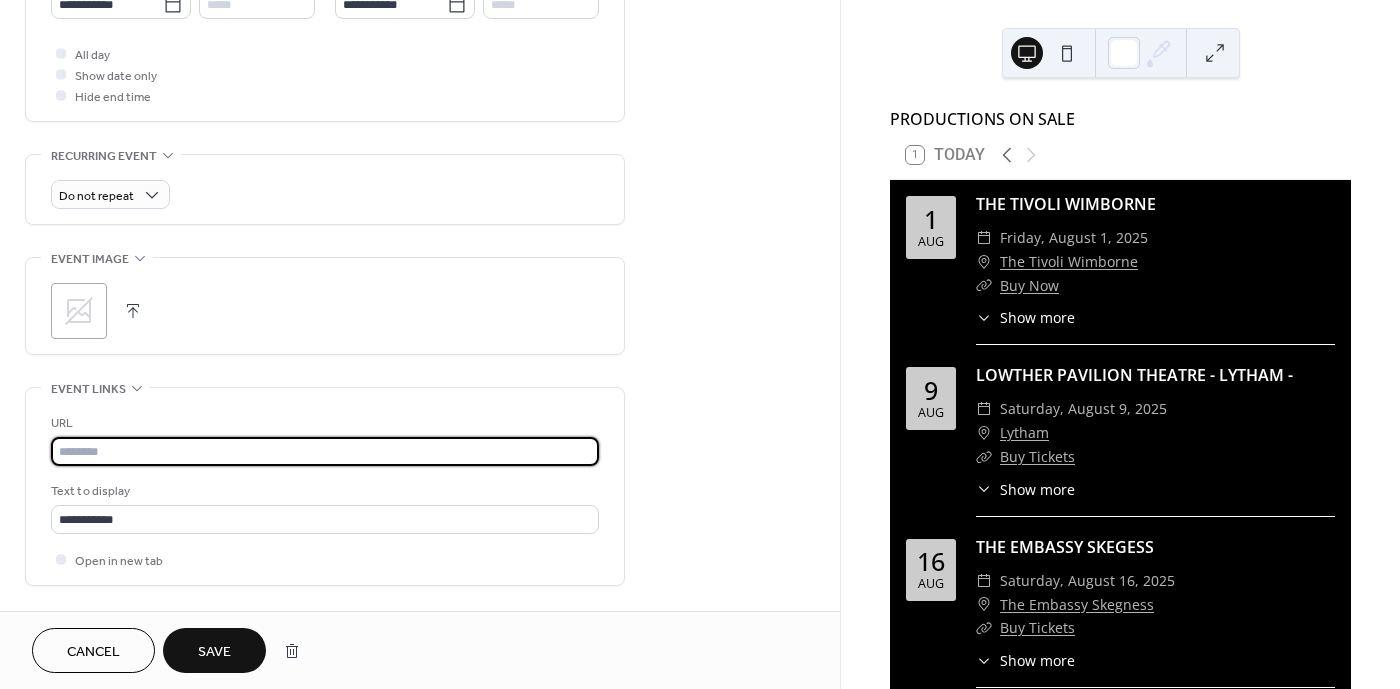 scroll, scrollTop: 0, scrollLeft: 0, axis: both 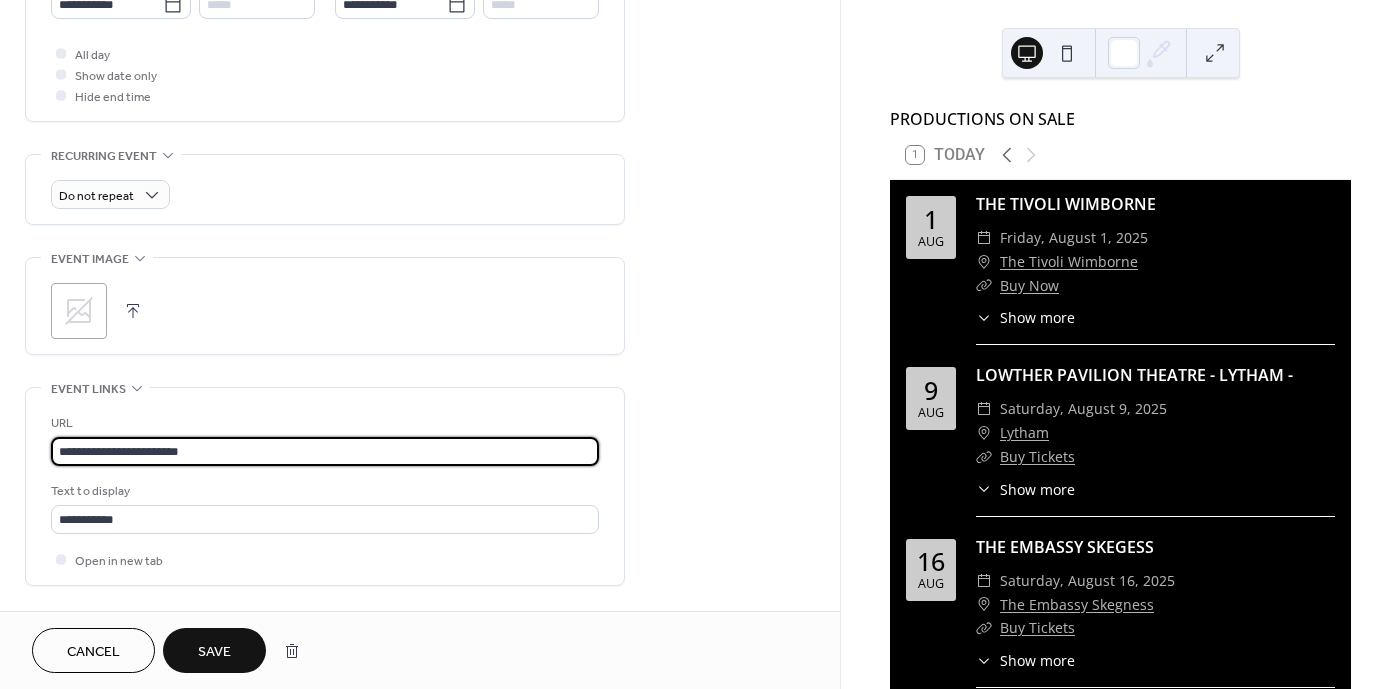 type on "**********" 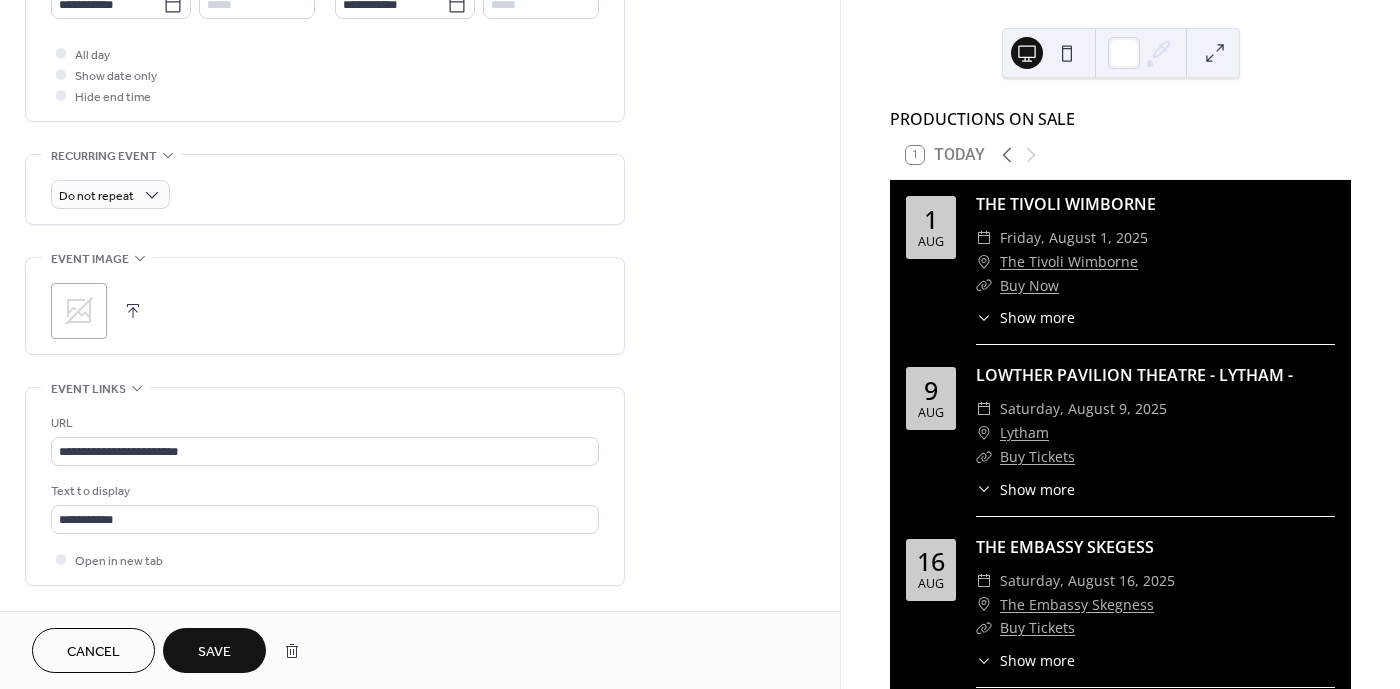 click on "Save" at bounding box center [214, 652] 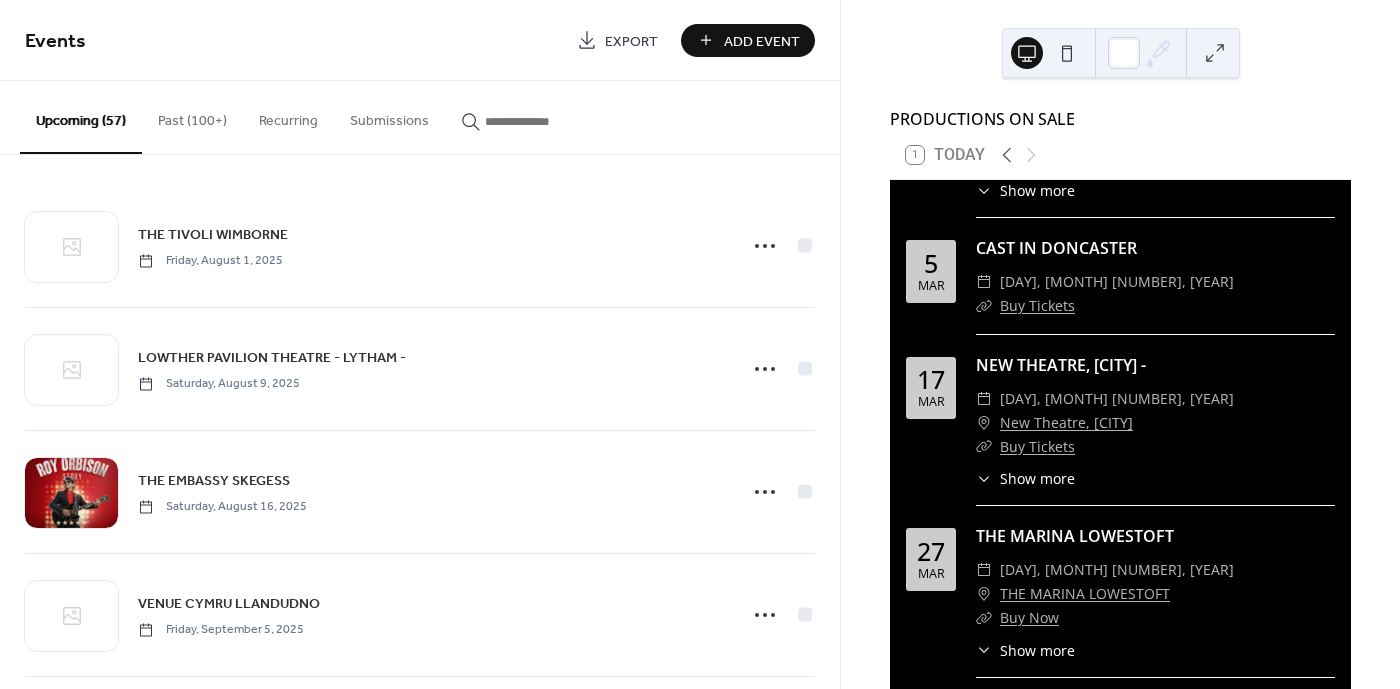 scroll, scrollTop: 8200, scrollLeft: 0, axis: vertical 